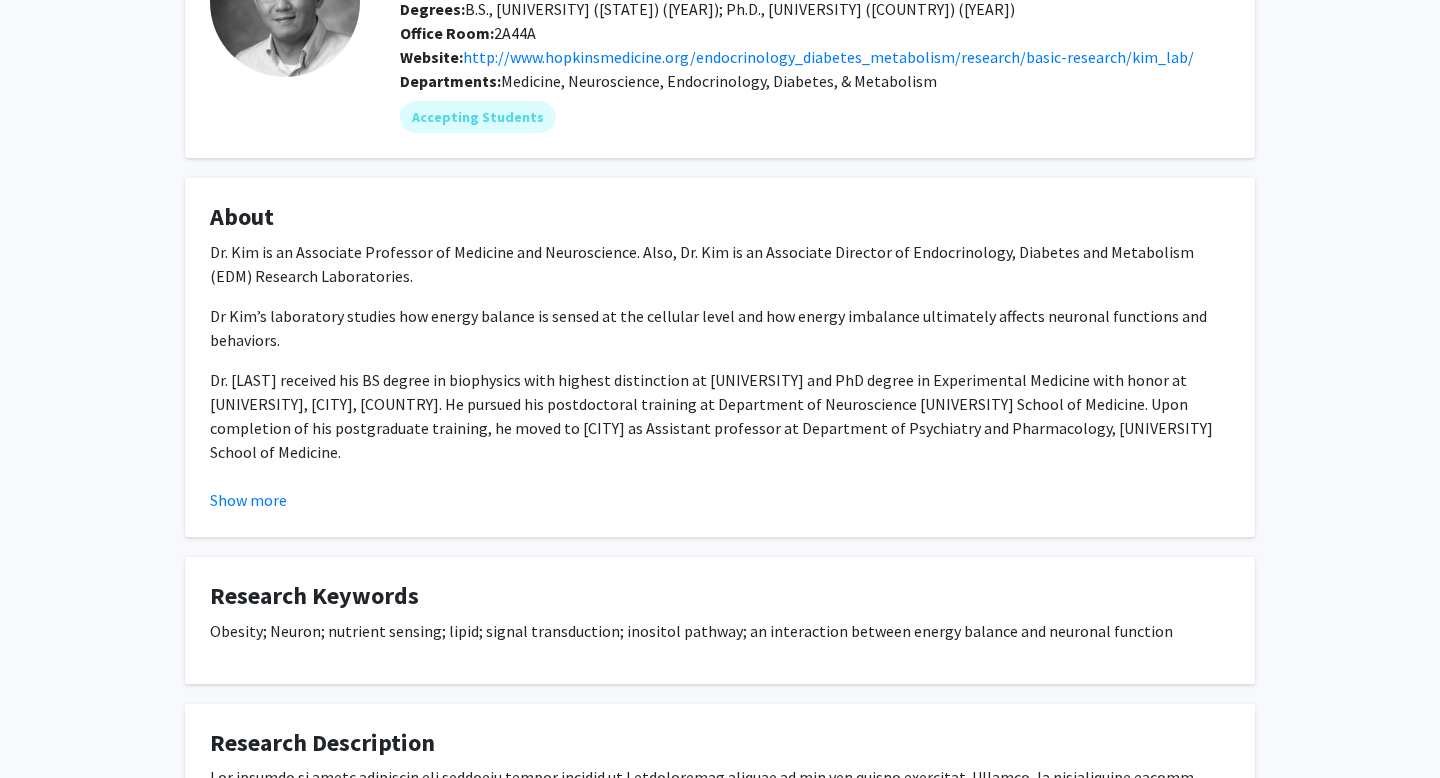 scroll, scrollTop: 134, scrollLeft: 0, axis: vertical 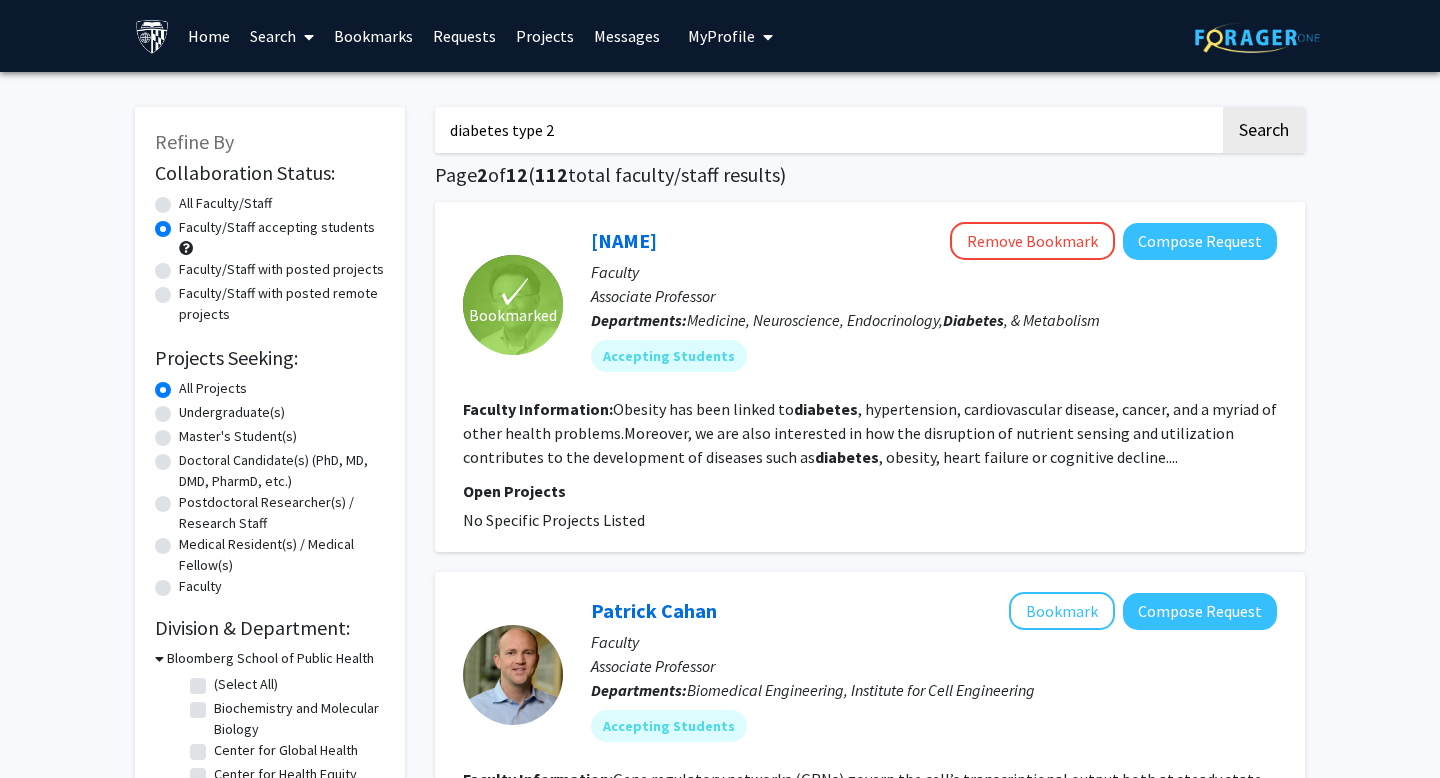 click on "diabetes type 2" at bounding box center (827, 130) 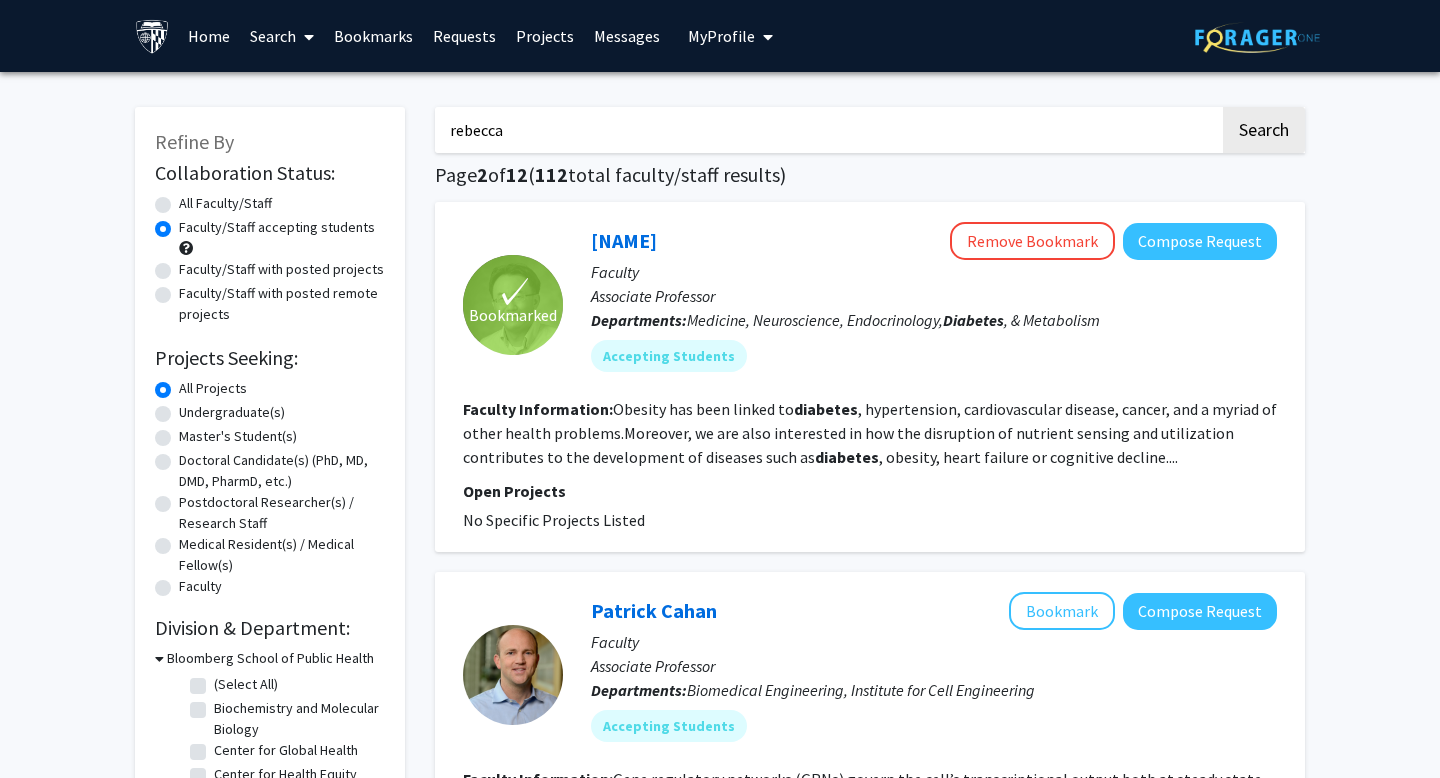 type on "rebecca" 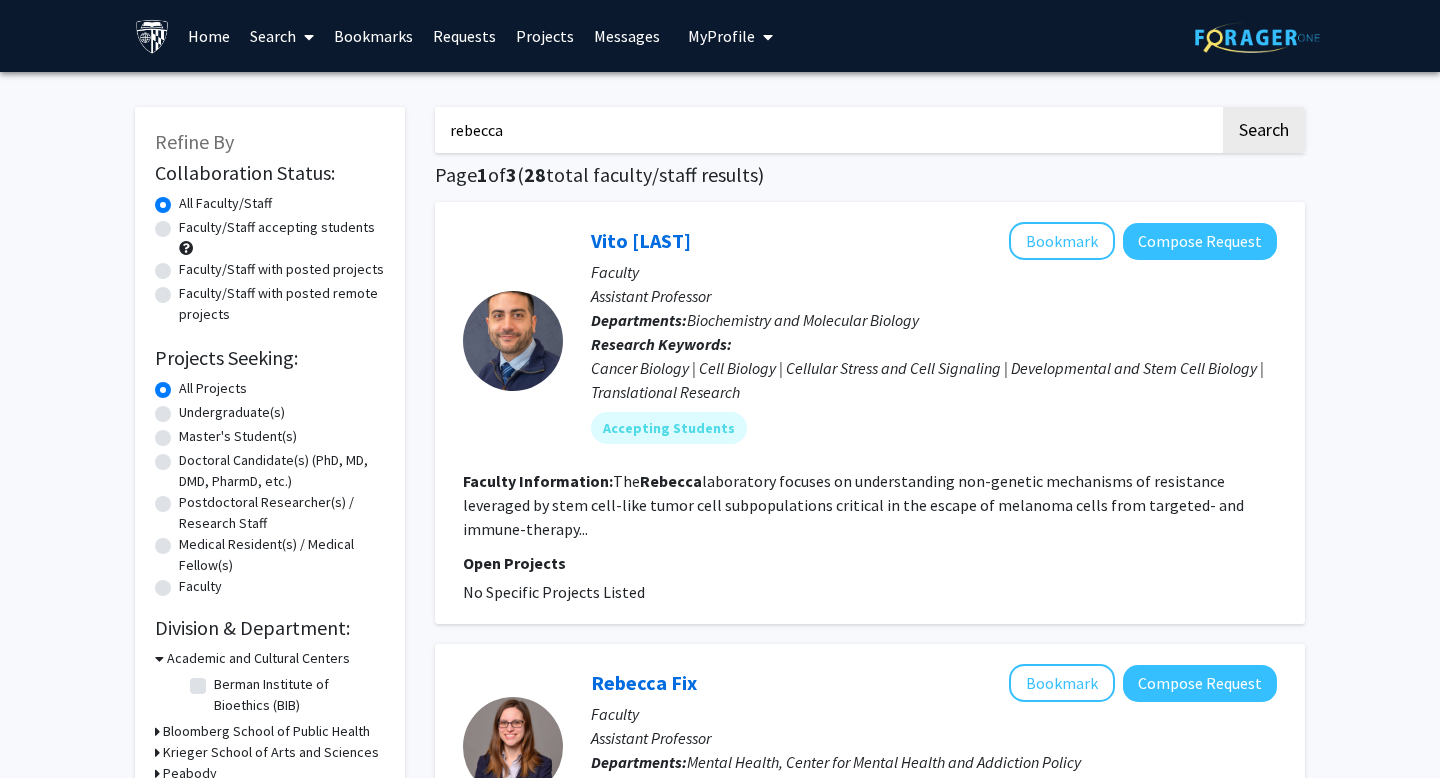click on "rebecca" at bounding box center [827, 130] 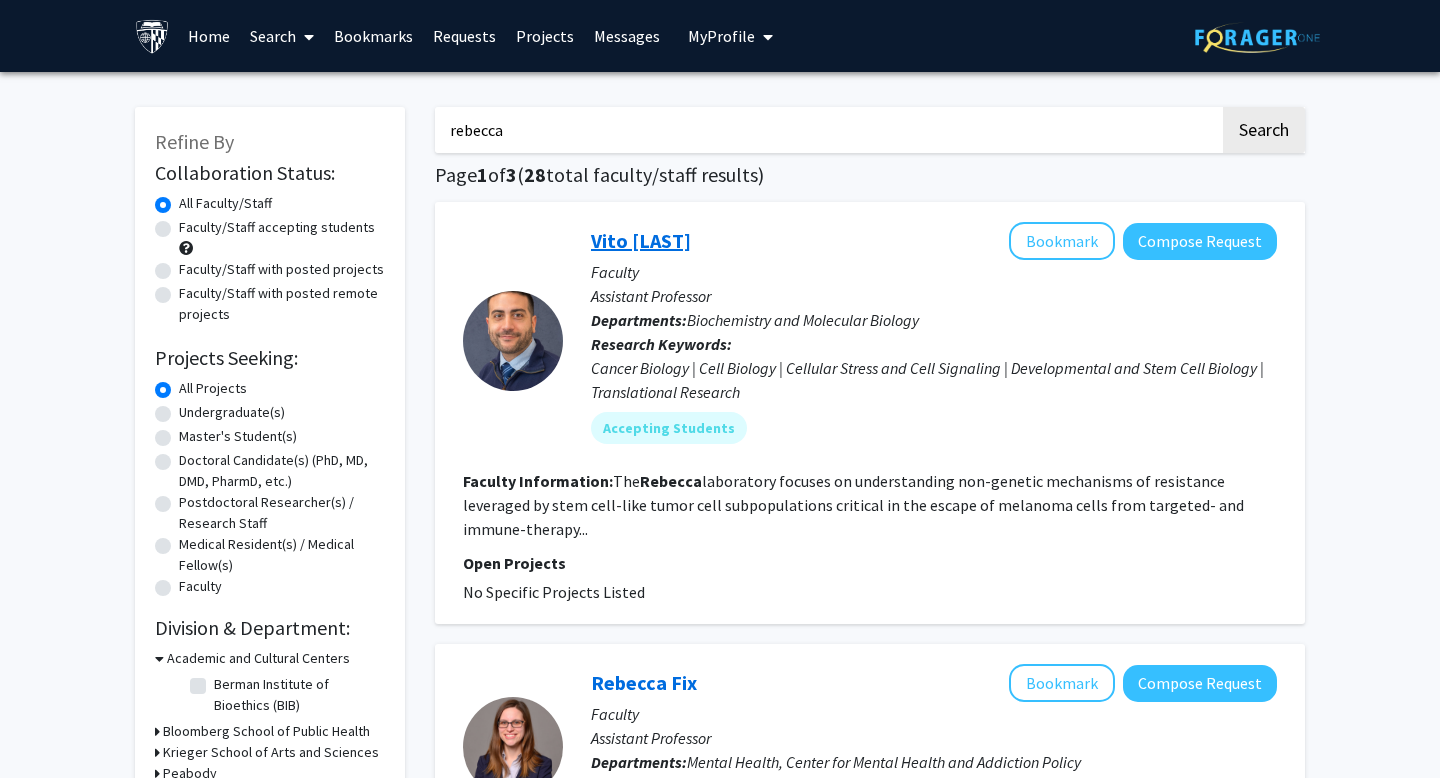 click on "Vito Rebecca" 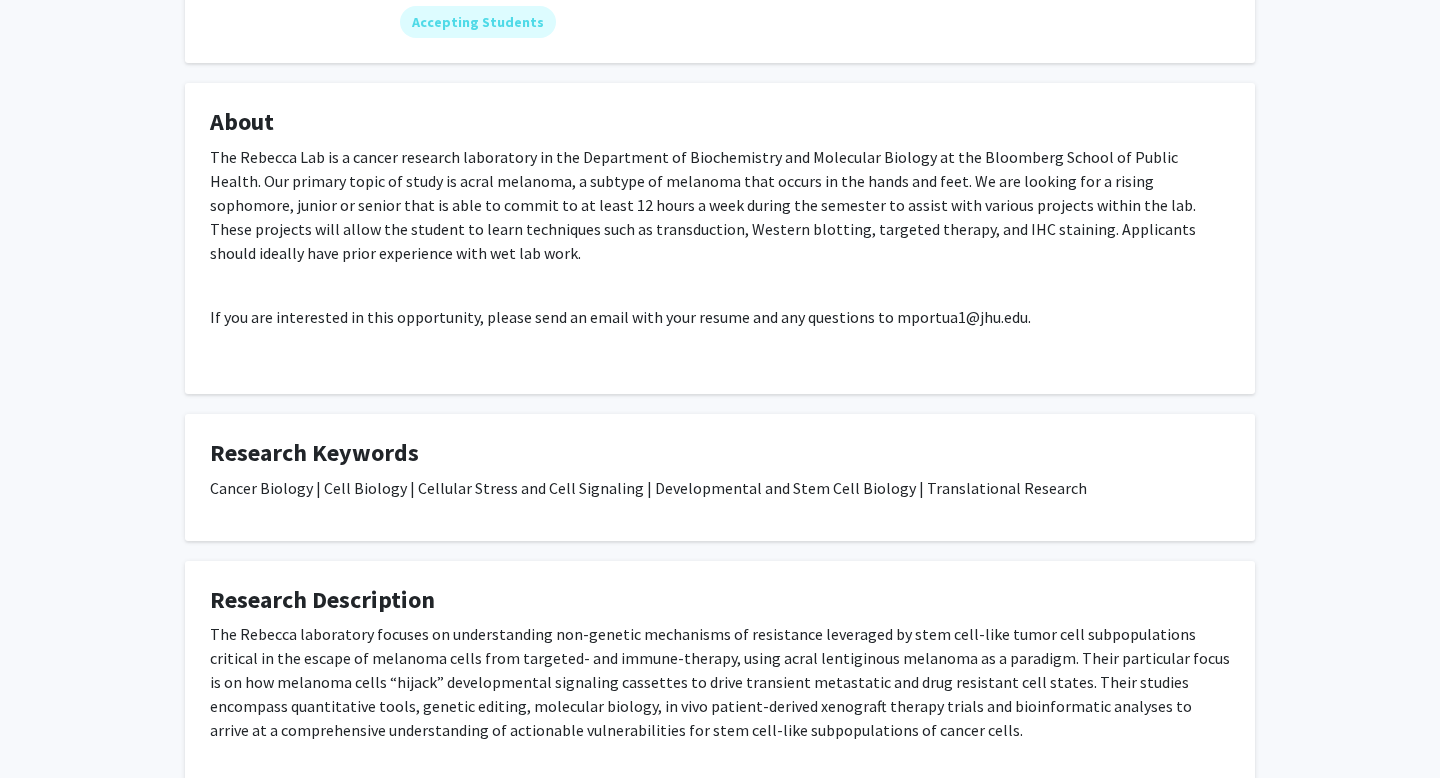 scroll, scrollTop: 0, scrollLeft: 0, axis: both 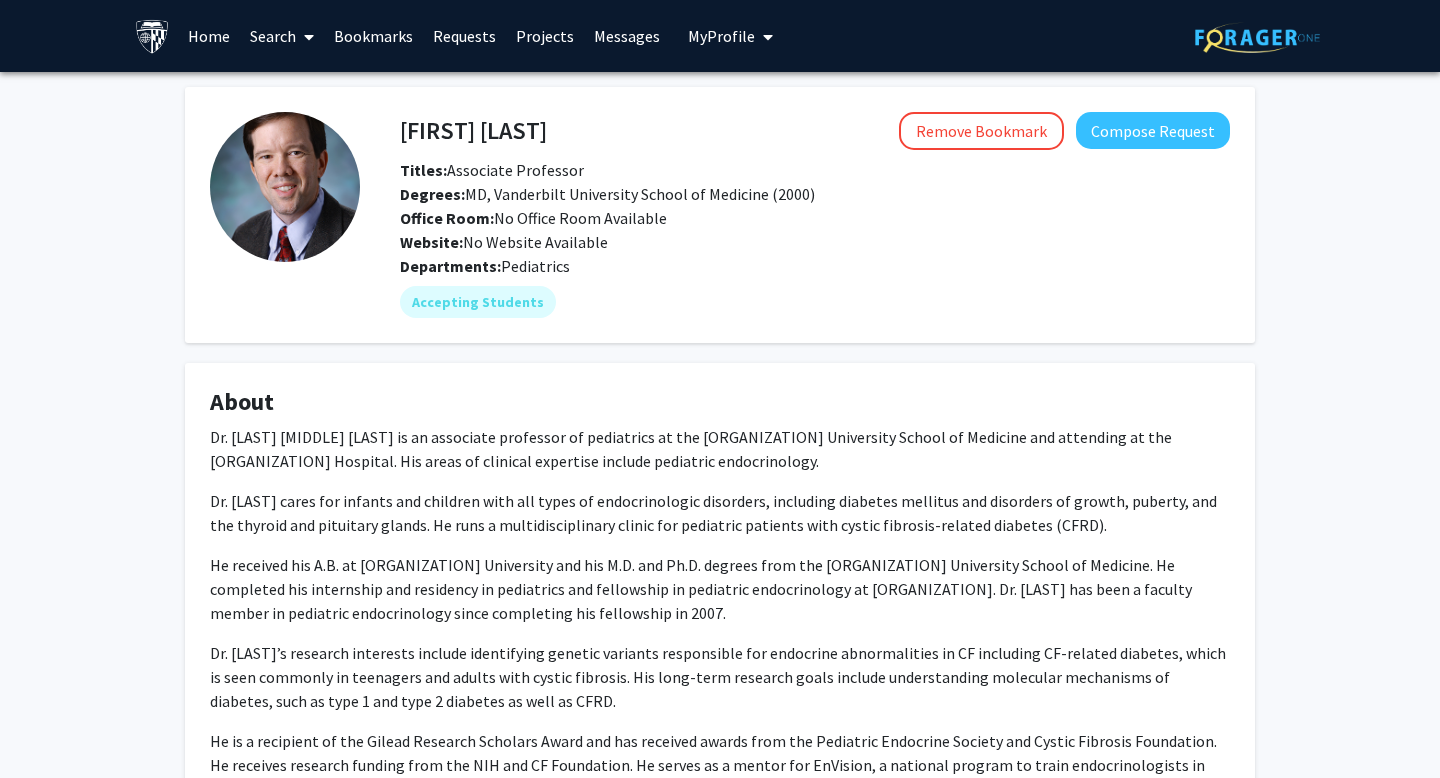 click on "Search" at bounding box center [282, 36] 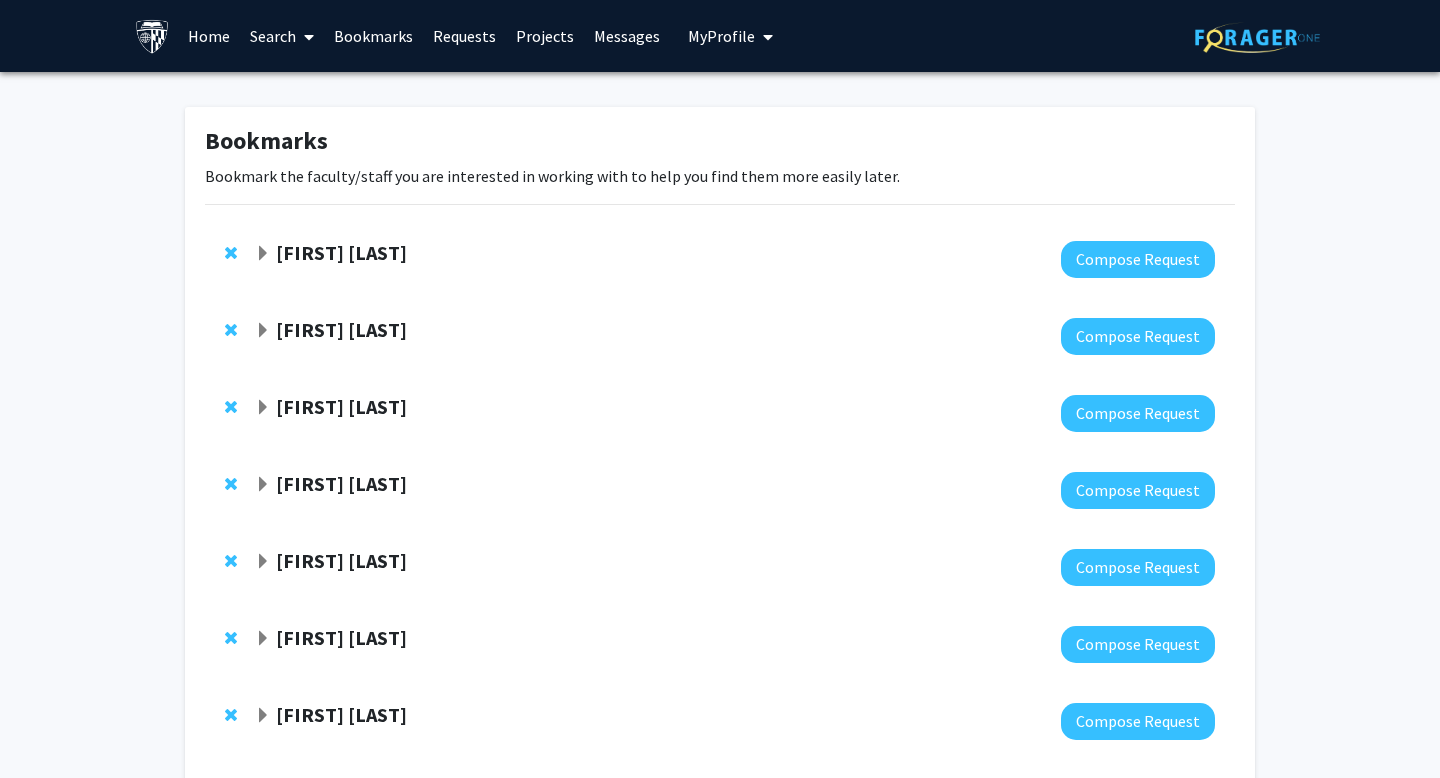 scroll, scrollTop: 254, scrollLeft: 0, axis: vertical 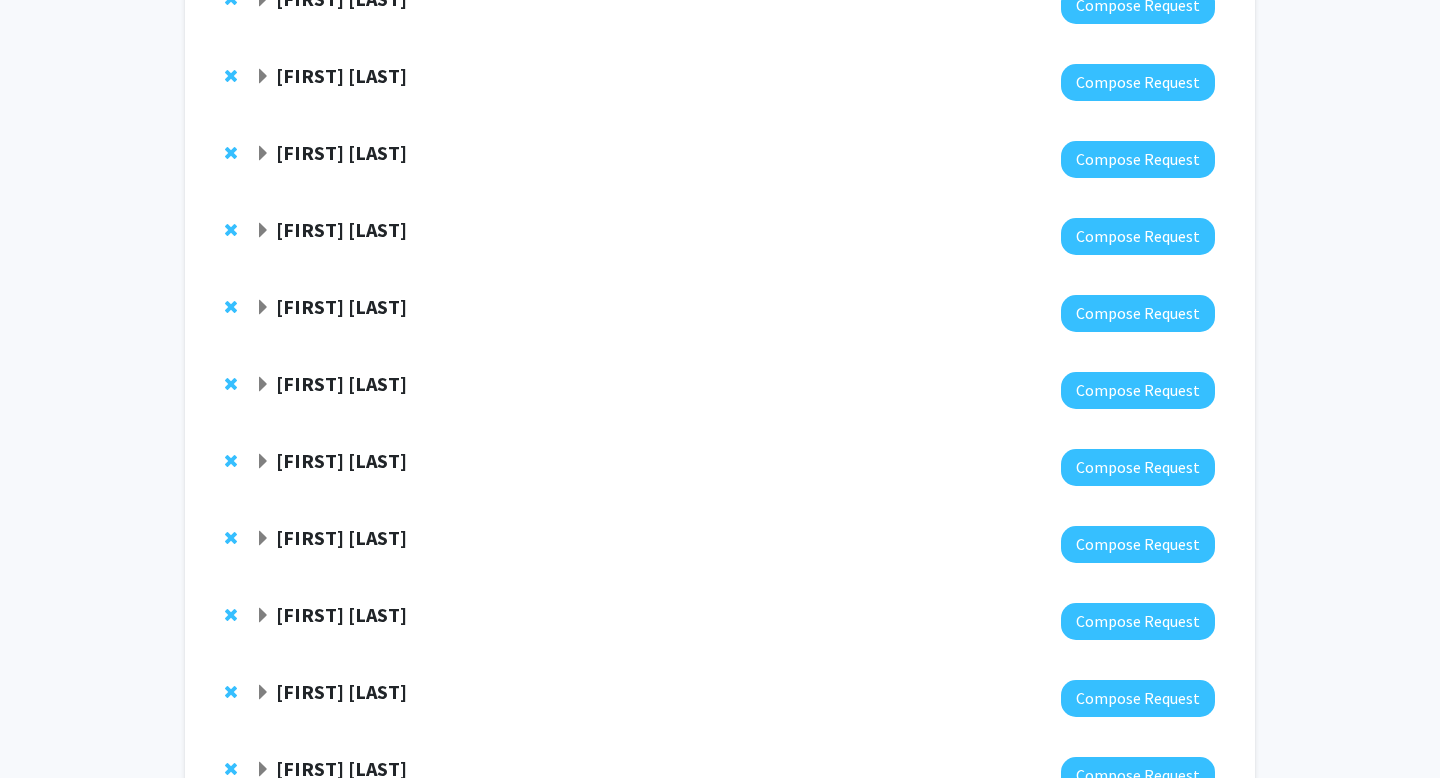 click on "[FIRST] [LAST]" 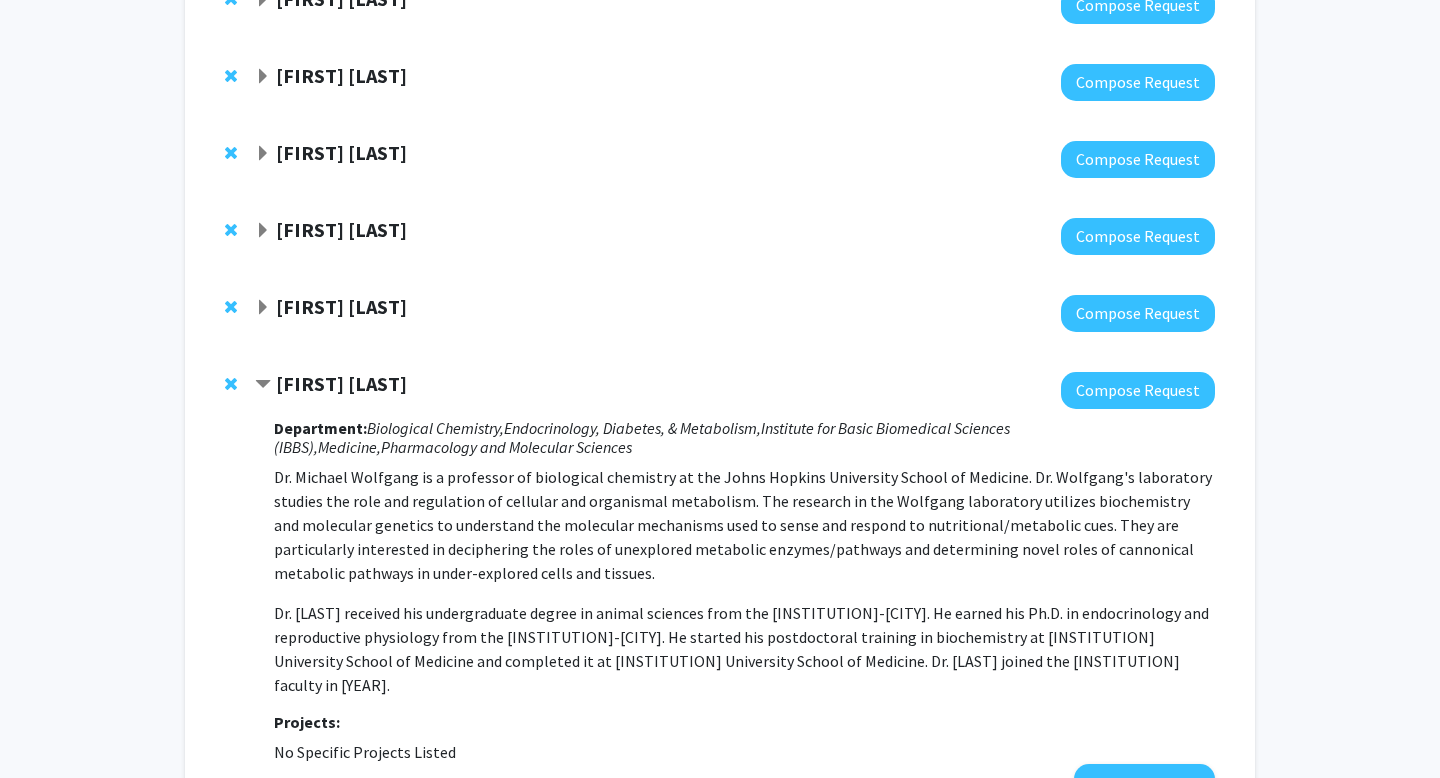 drag, startPoint x: 441, startPoint y: 393, endPoint x: 282, endPoint y: 392, distance: 159.00314 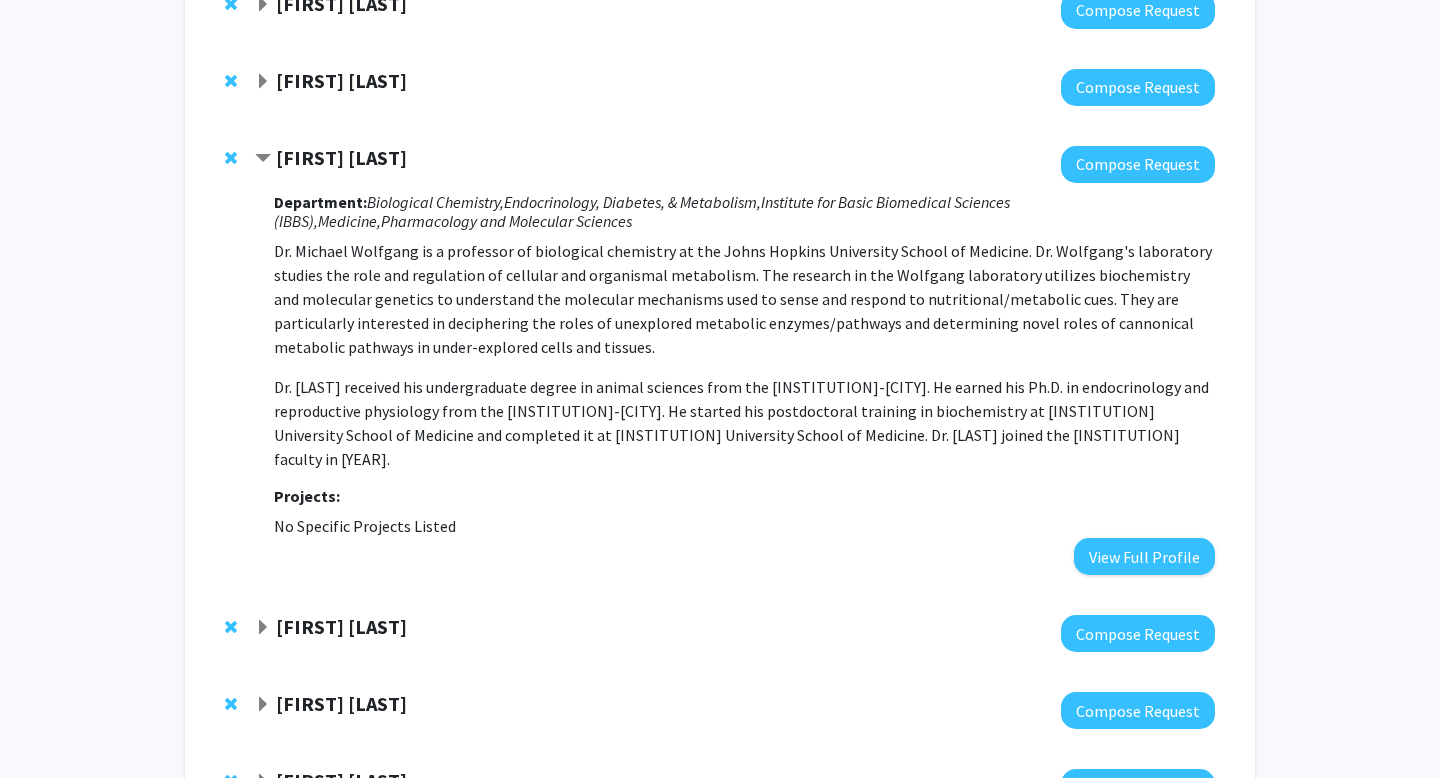 scroll, scrollTop: 0, scrollLeft: 0, axis: both 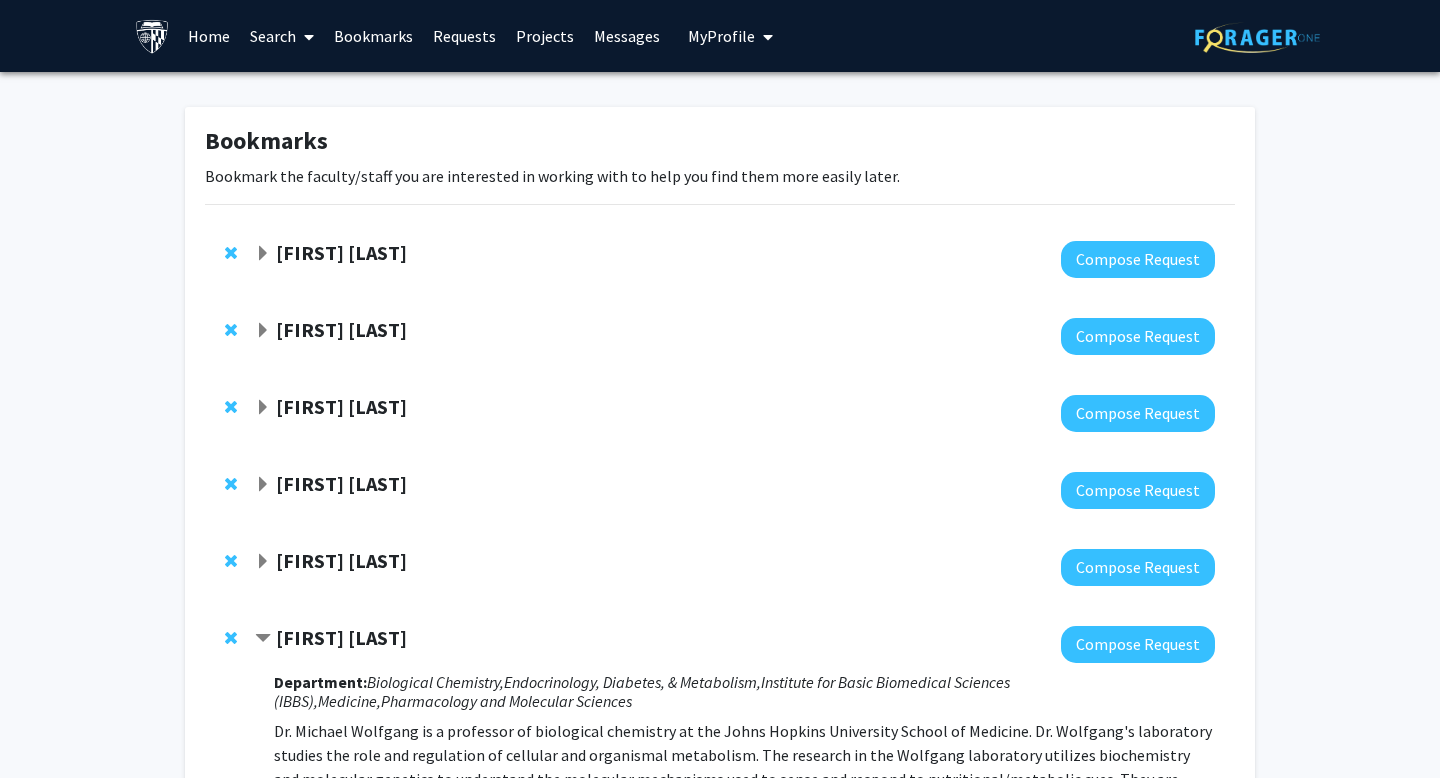 click on "Bookmarks  Bookmark the faculty/staff you are interested in working with to help you find them more easily later.  [FIRST] [LAST]  Compose Request  [FIRST] [LAST]  Compose Request  [FIRST] [LAST]  Compose Request  [FIRST] [LAST]  Compose Request  [FIRST]  [LAST]  Compose Request  [FIRST] [LAST]  Compose Request  Department:  [DEPARTMENT],    [DEPARTMENT], & [DEPARTMENT],    [INSTITUTION],    [DEPARTMENT],    [DEPARTMENT]
Dr. [LAST] received his undergraduate degree in animal sciences from the [INSTITUTION]-[CITY]. He earned his Ph.D. in endocrinology and reproductive physiology from the [INSTITUTION]-[CITY]. He started his postdoctoral training in biochemistry at [INSTITUTION] University School of Medicine and completed it at [INSTITUTION] University School of Medicine. Dr. [LAST] joined the [INSTITUTION] faculty in [YEAR]. Projects:  No Specific Projects Listed   View Full Profile  [FIRST] [LAST]  Compose Request" 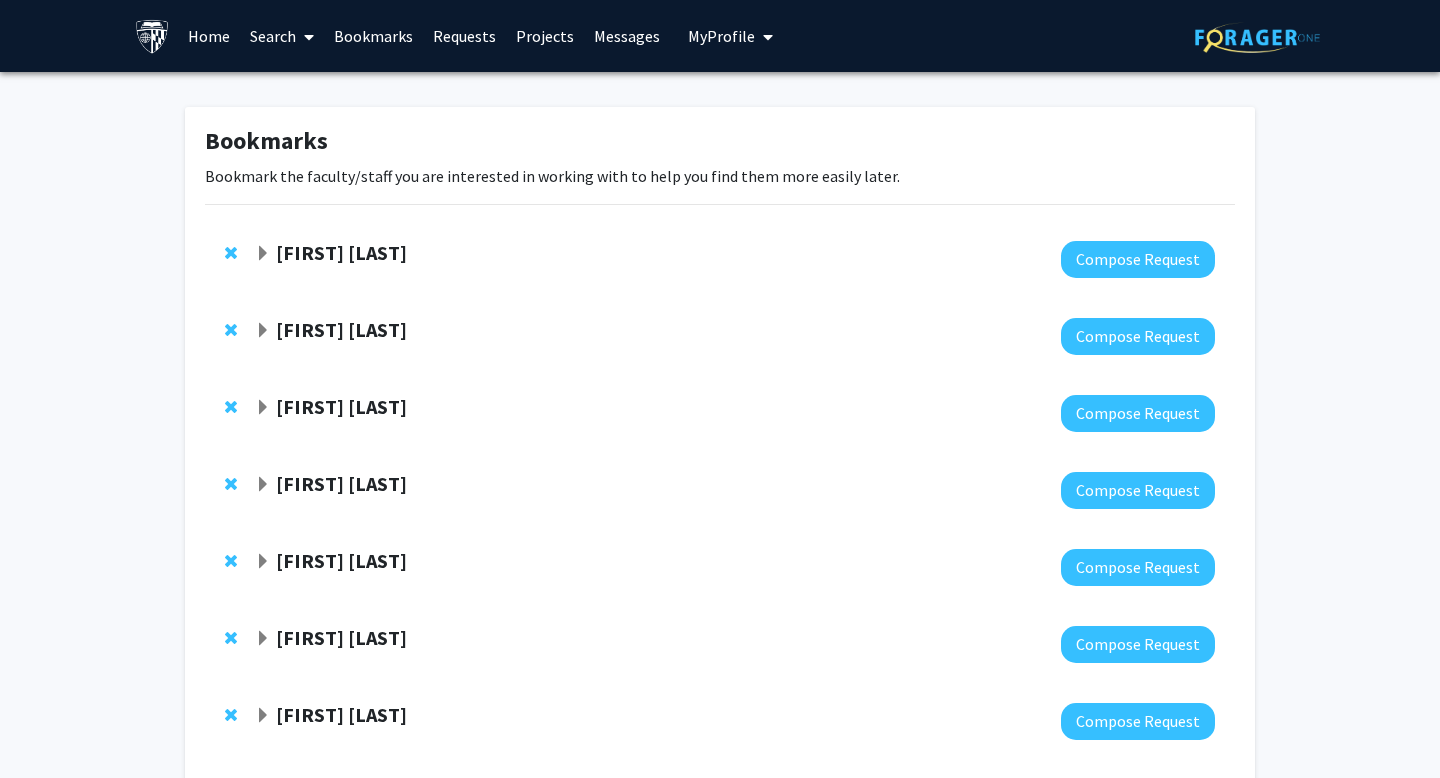 drag, startPoint x: 227, startPoint y: 635, endPoint x: 110, endPoint y: 627, distance: 117.273186 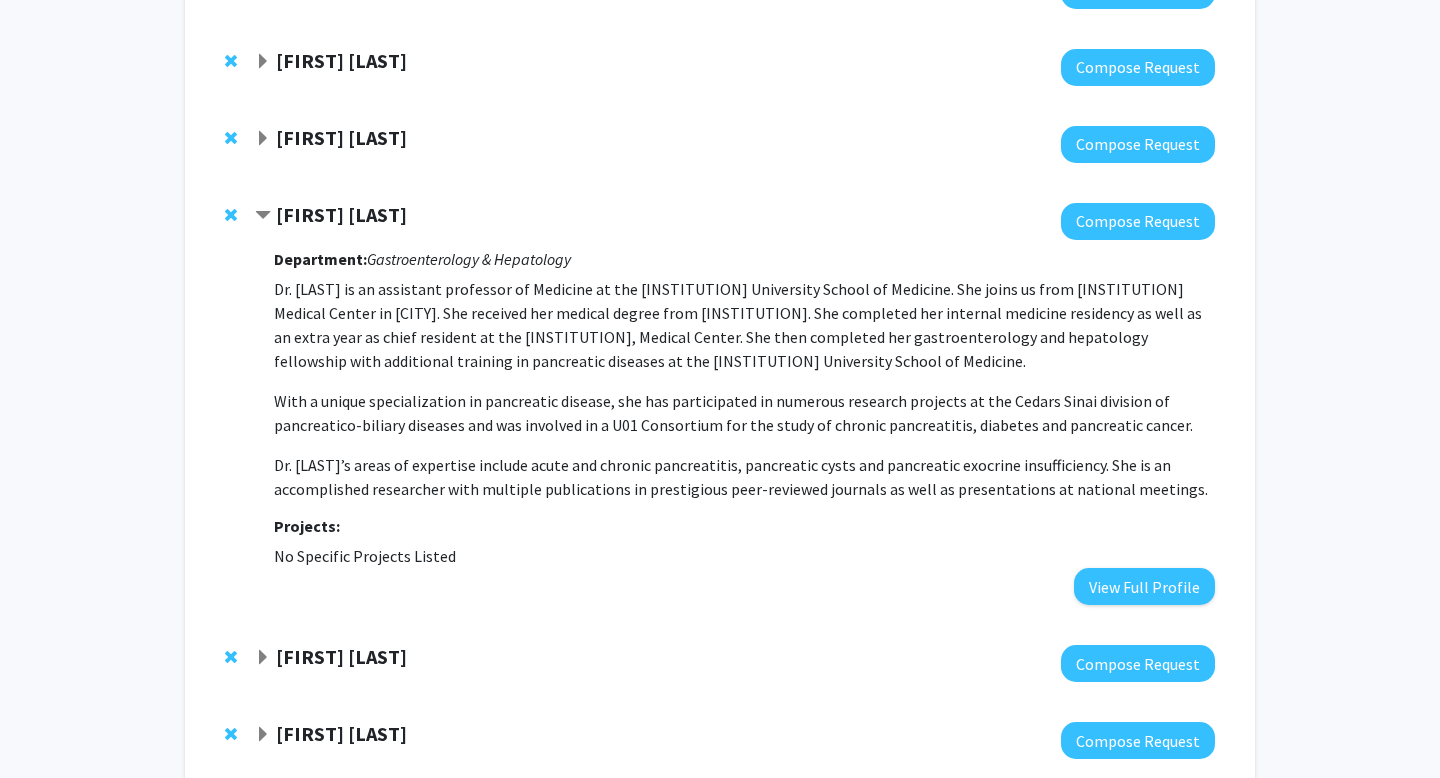 scroll, scrollTop: 441, scrollLeft: 0, axis: vertical 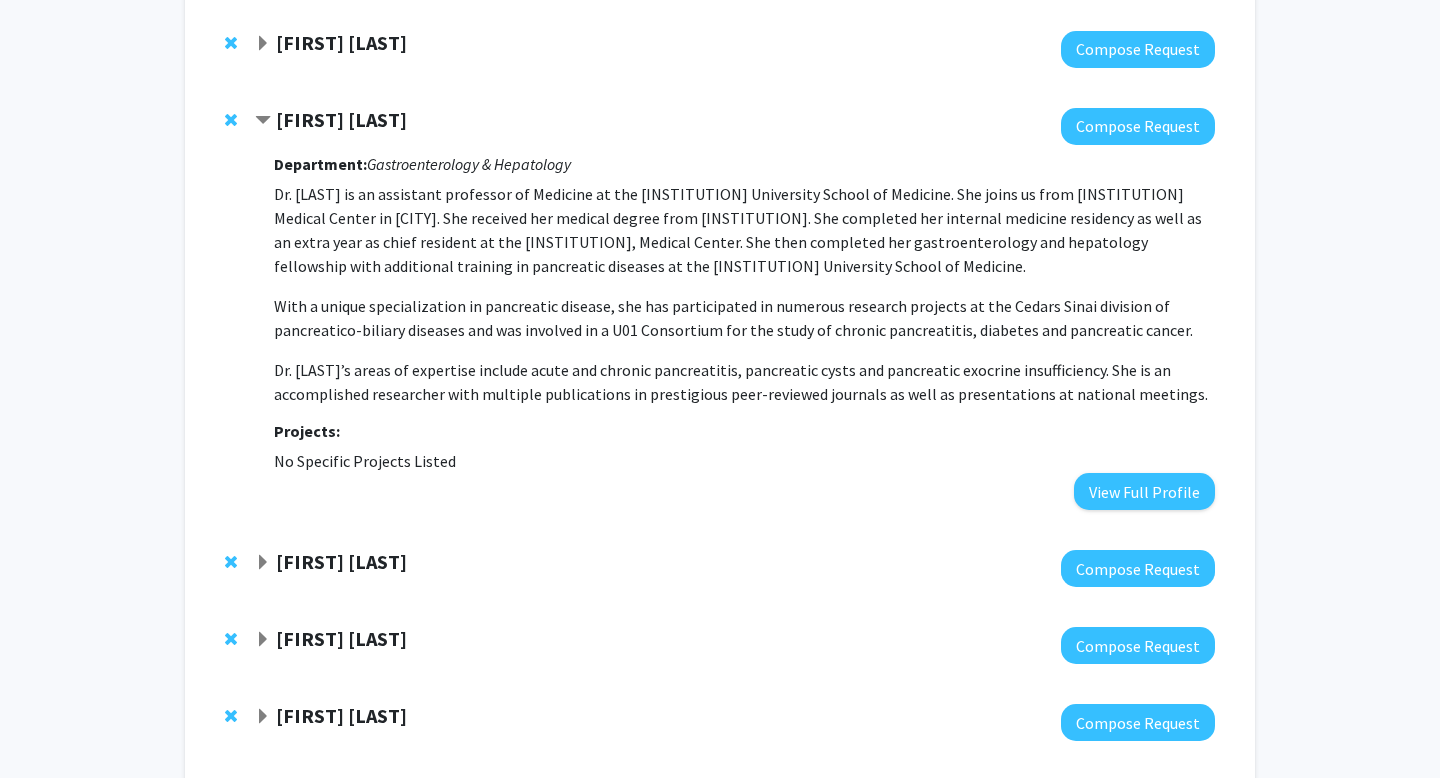 click on "[FIRST]  [LAST]" 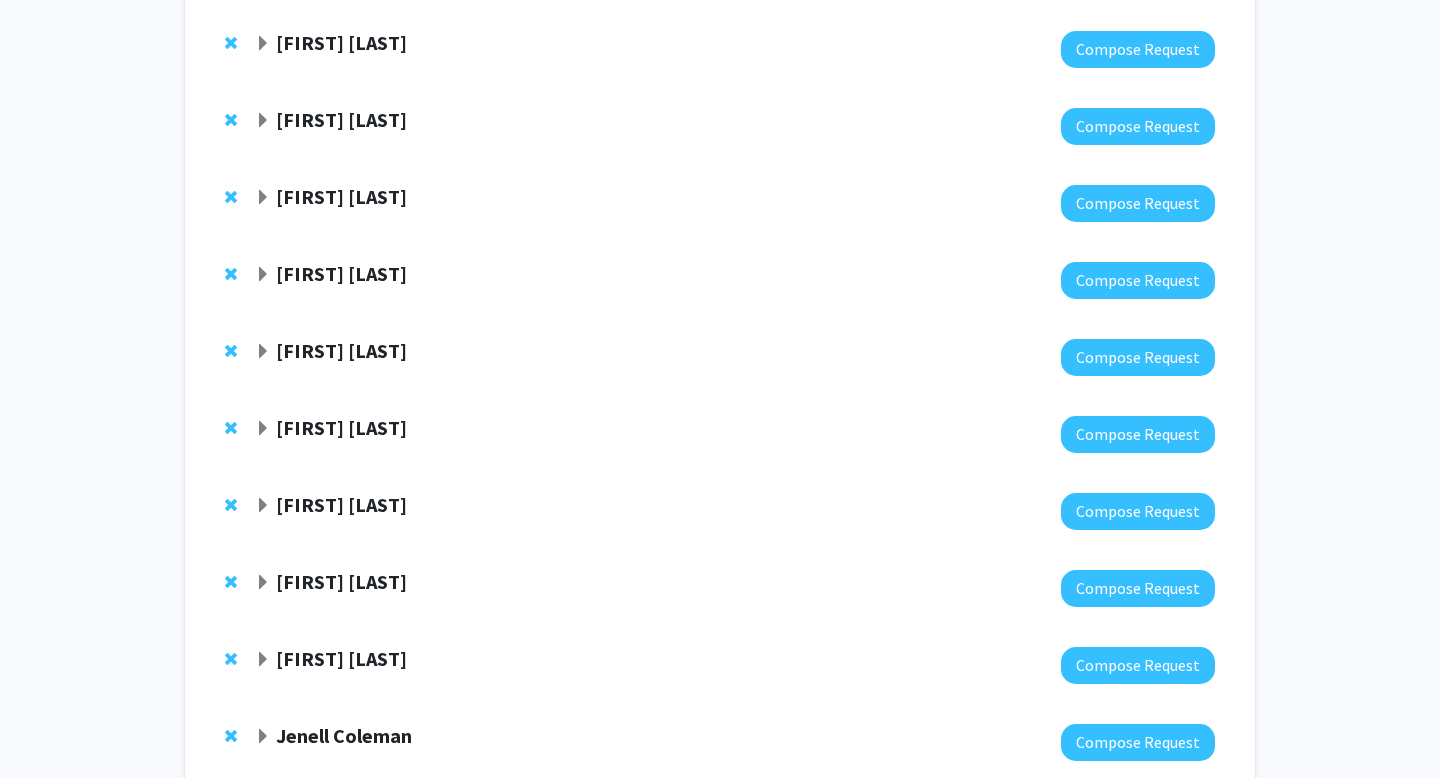 click on "[FIRST] [LAST]" 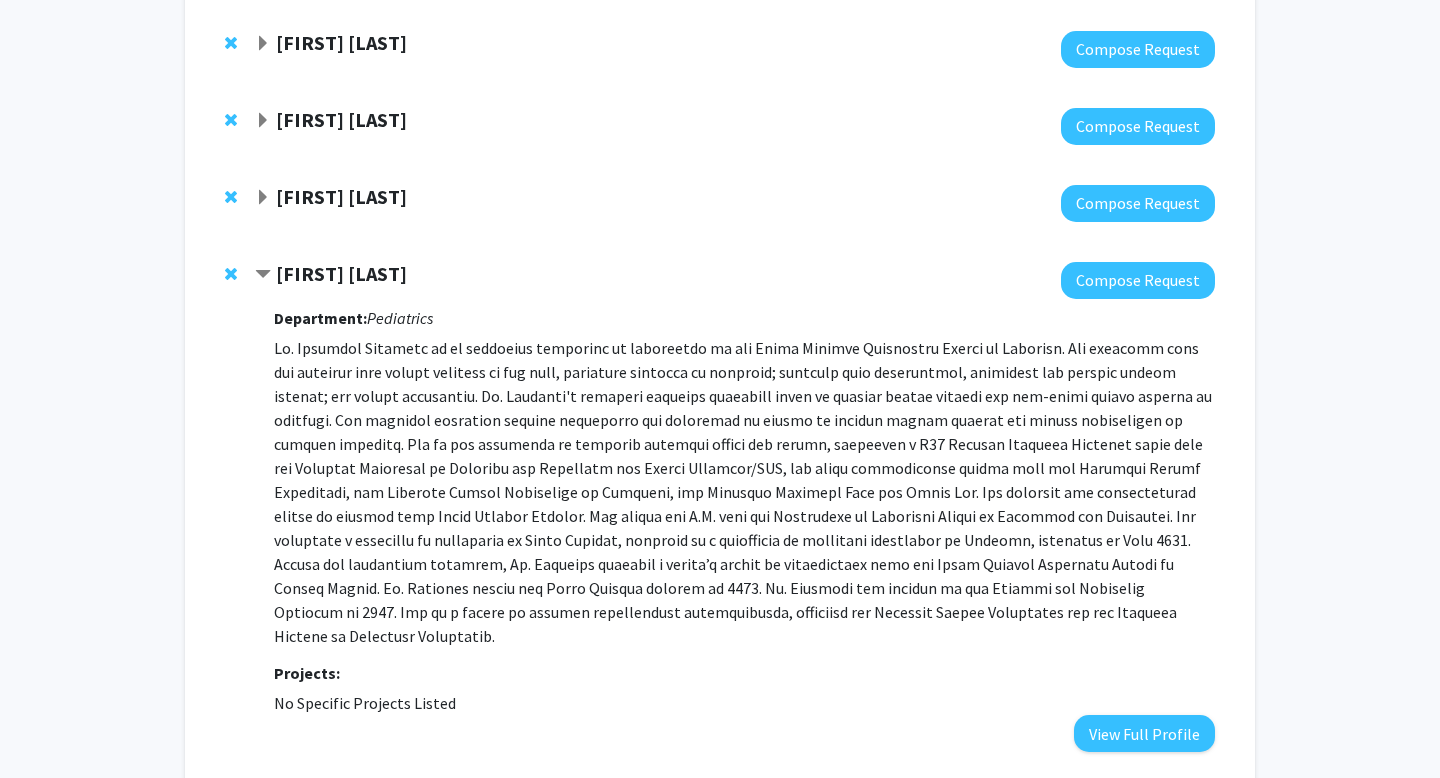 click on "[FIRST] [LAST]" 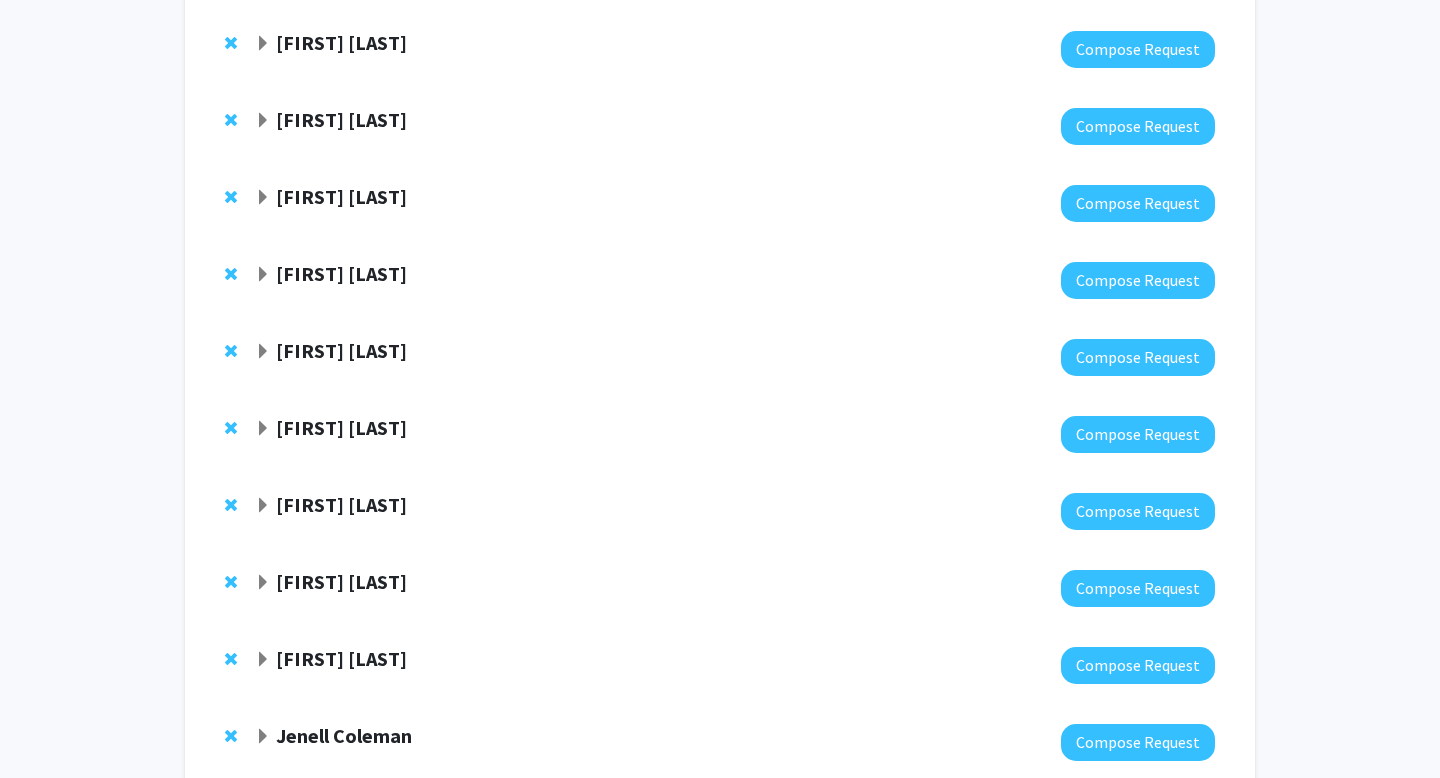 click on "[FIRST] [LAST]" 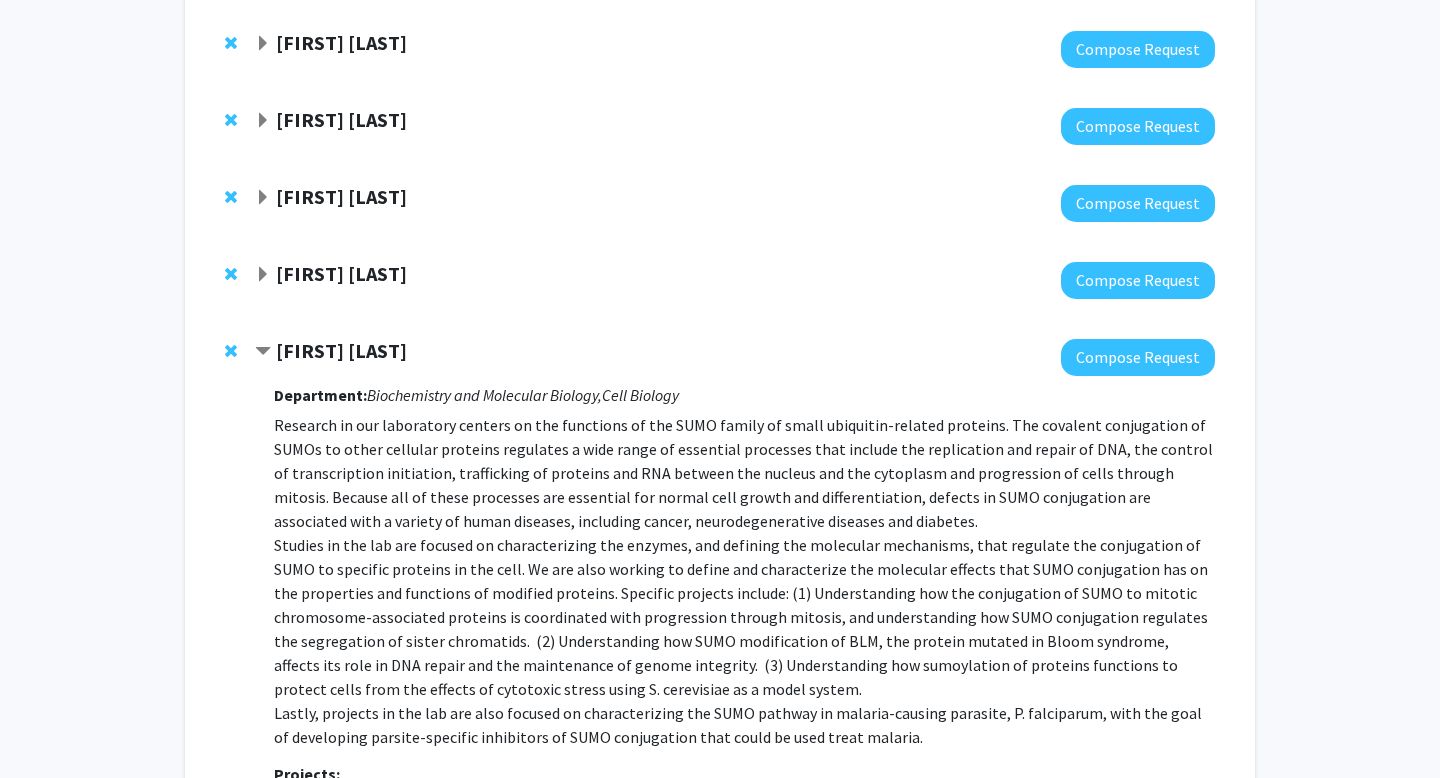 click on "[FIRST] [LAST]" 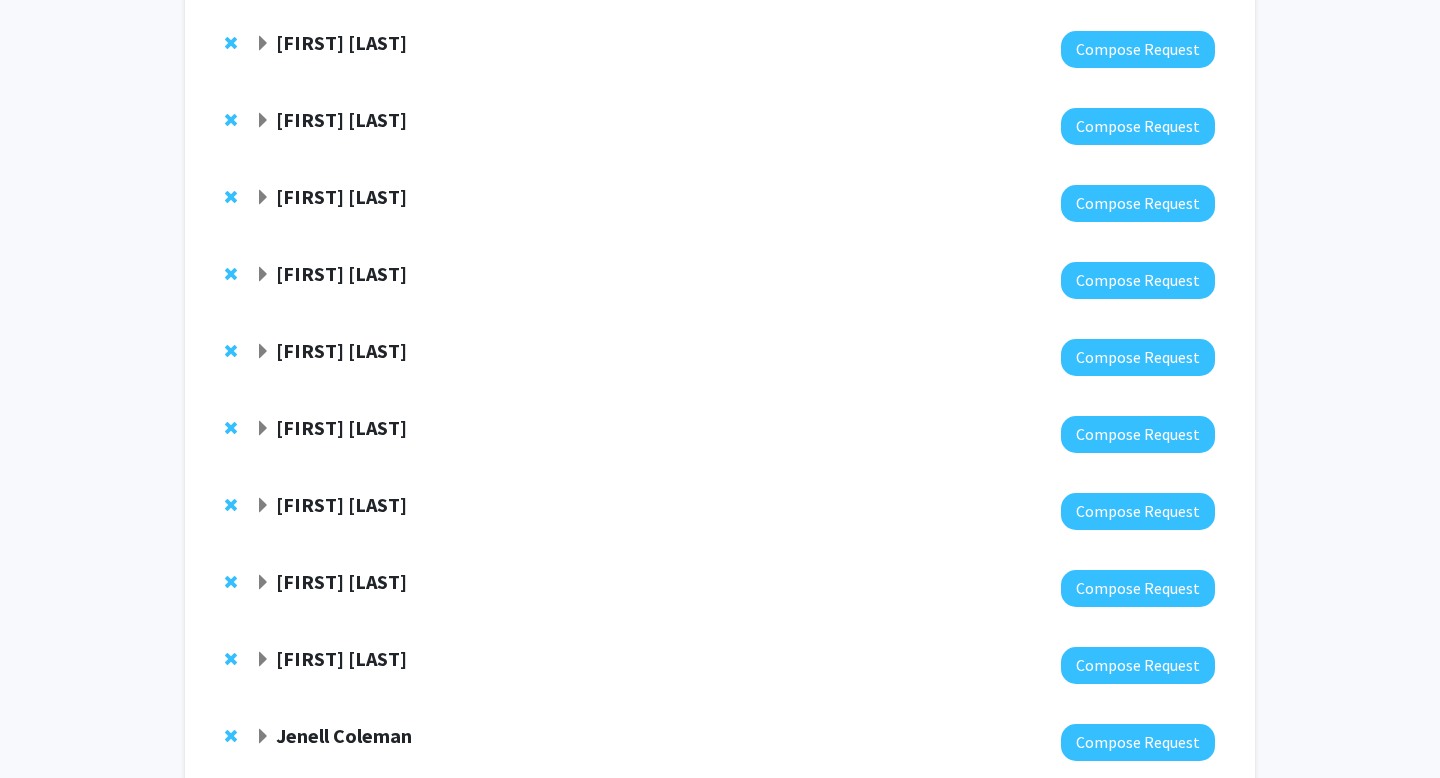 click on "[FIRST]  [LAST]" 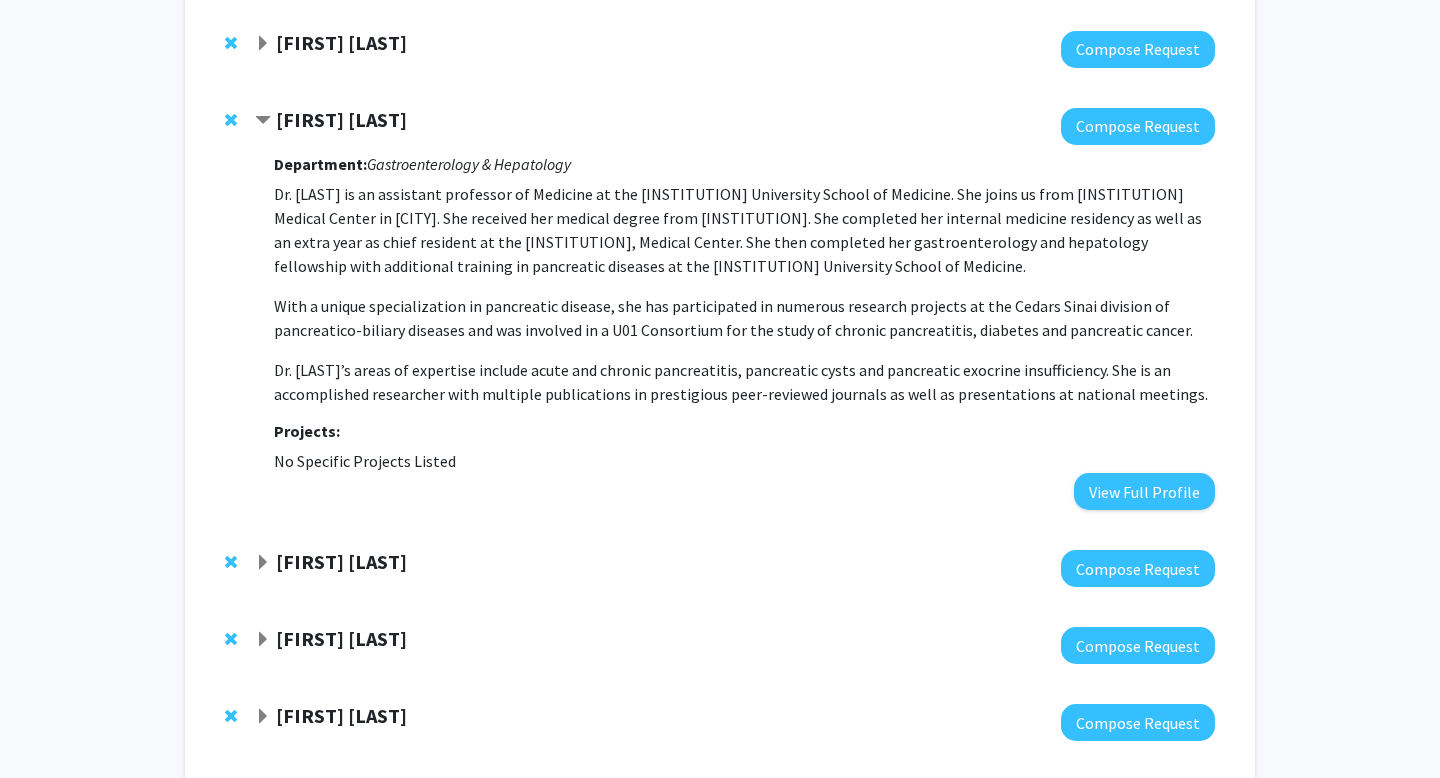 click on "[FIRST]  [LAST]" 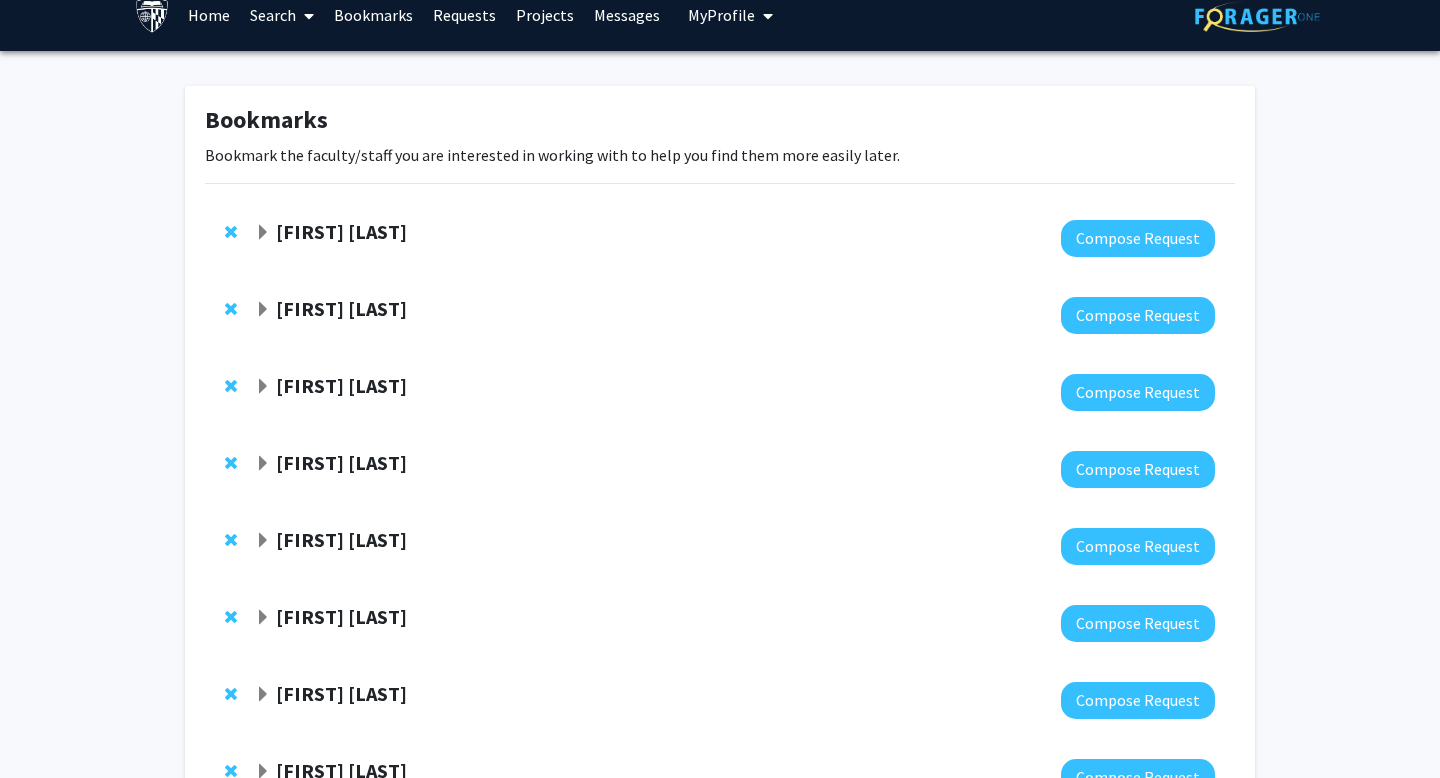 scroll, scrollTop: 2, scrollLeft: 0, axis: vertical 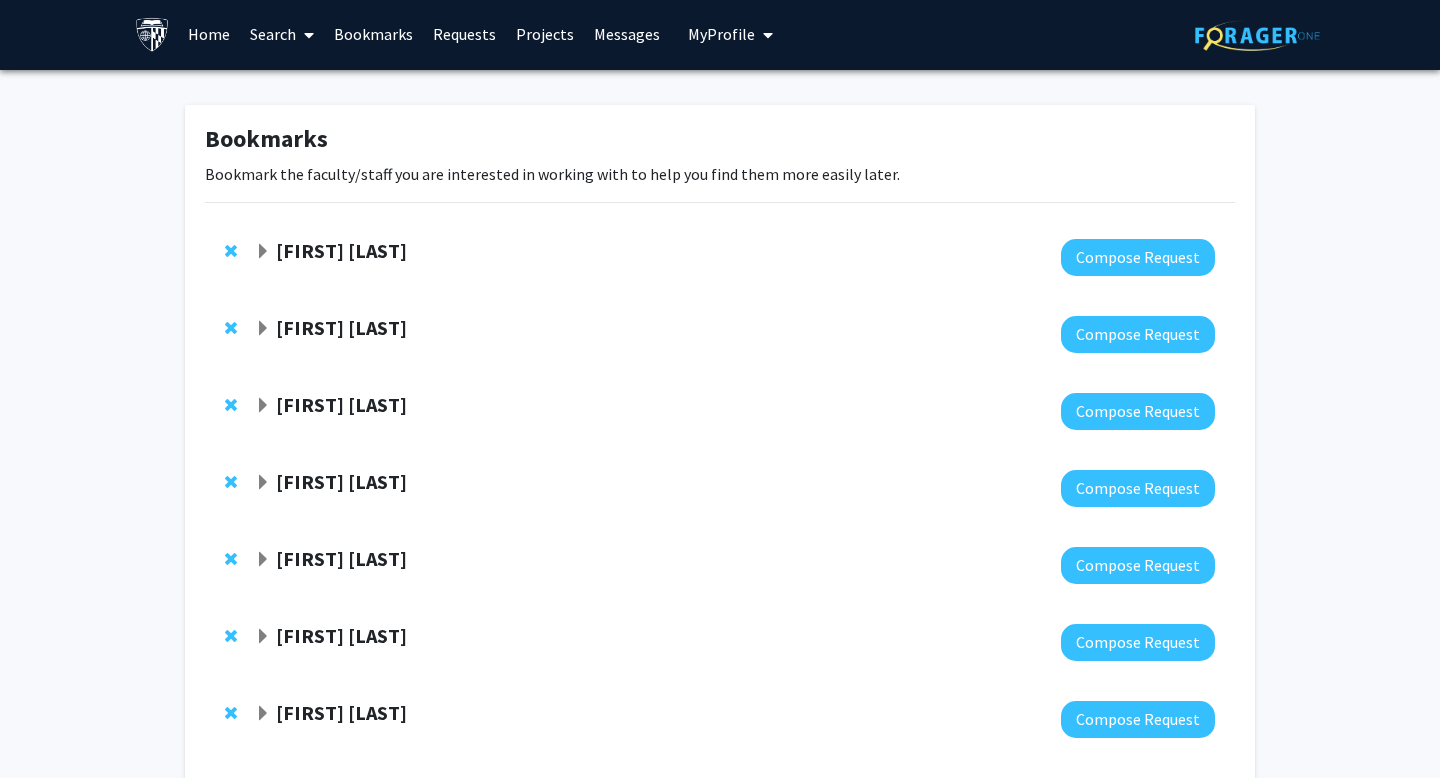 click on "[FIRST] [LAST]" 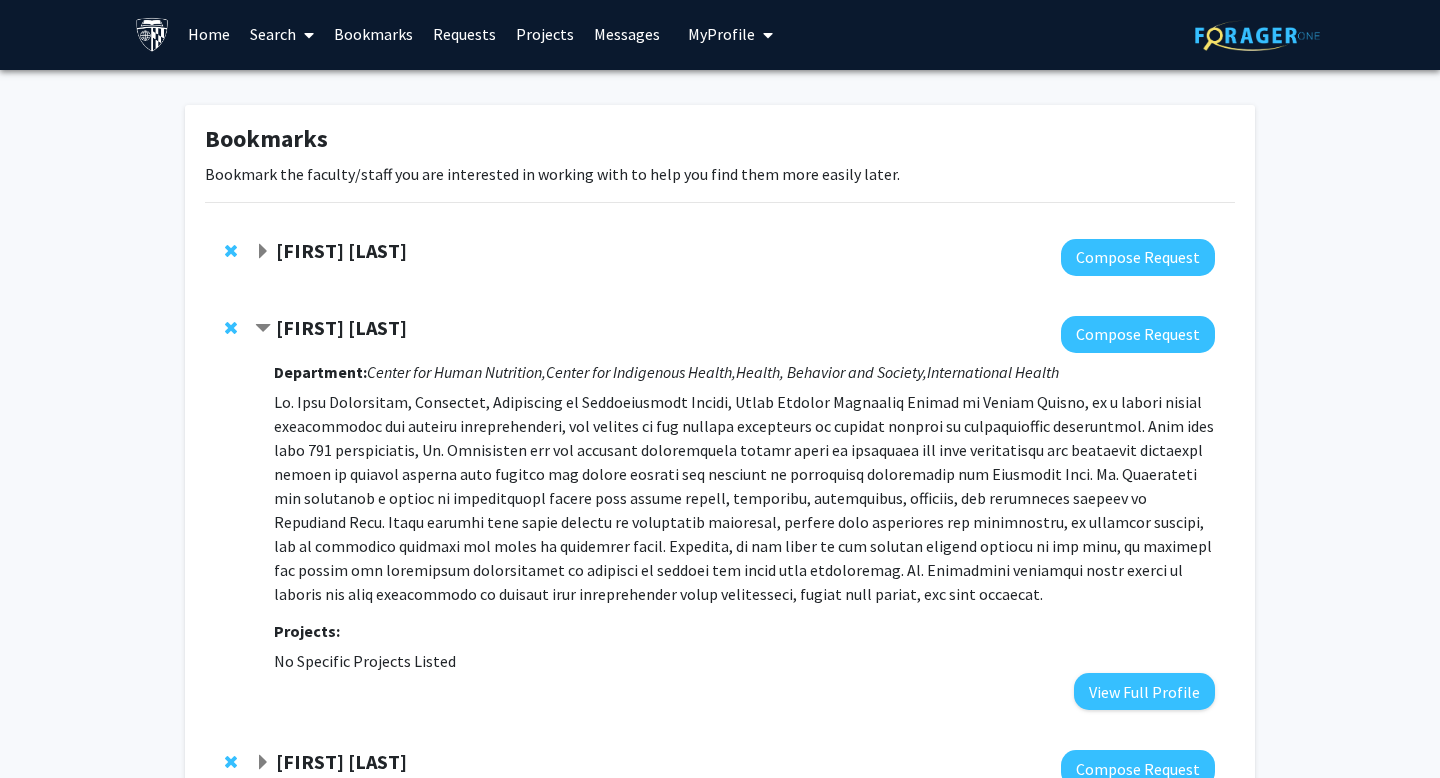 click on "[FIRST] [LAST]" 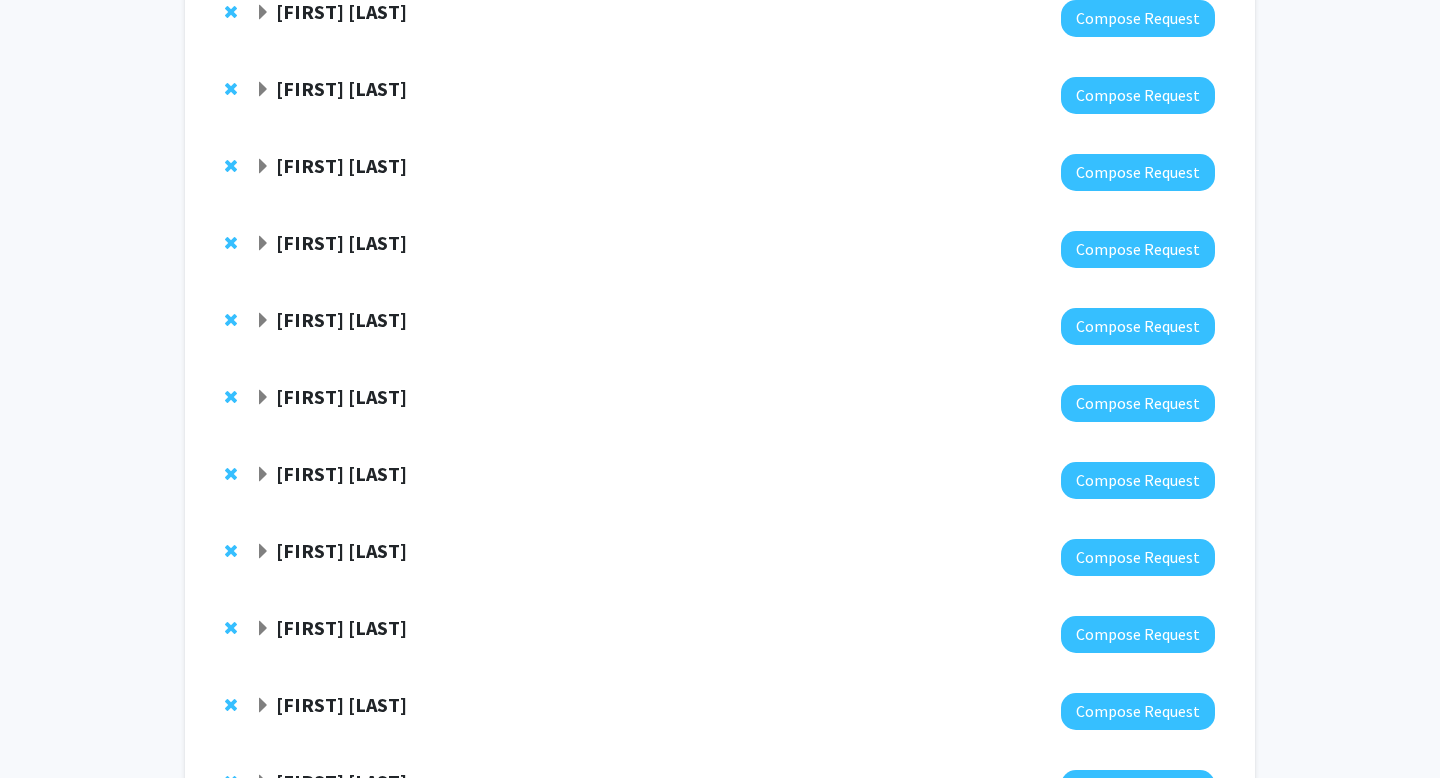 scroll, scrollTop: 381, scrollLeft: 0, axis: vertical 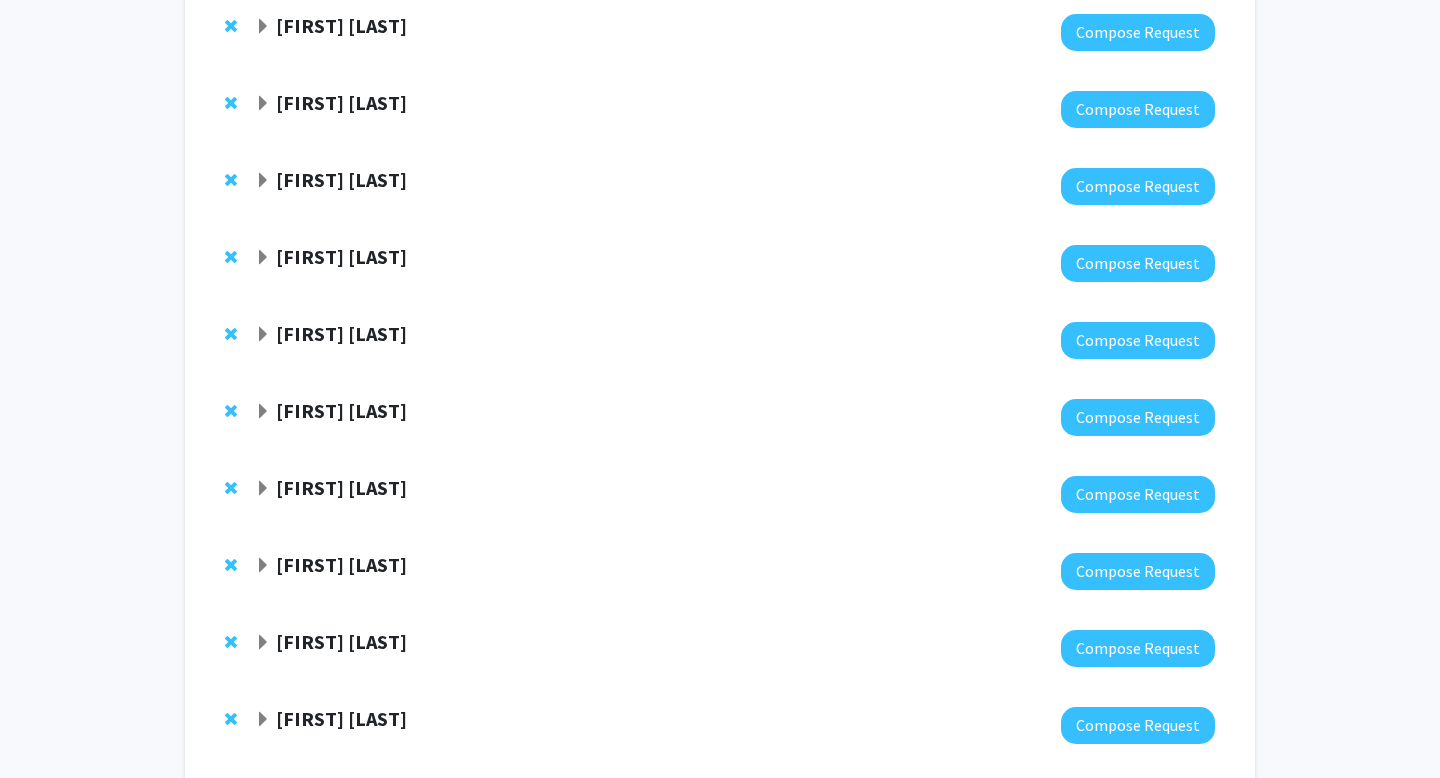 click on "[FIRST] [LAST]" 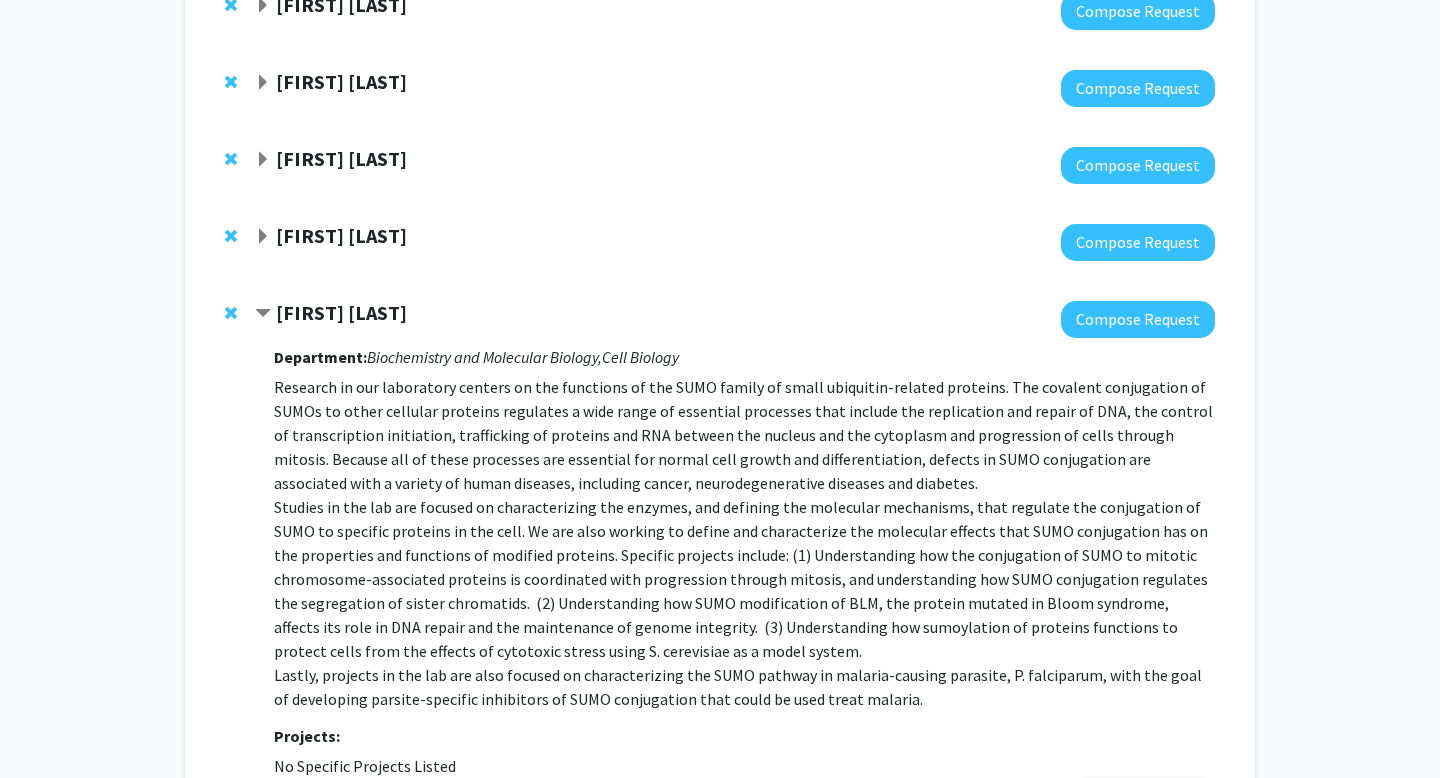 scroll, scrollTop: 491, scrollLeft: 0, axis: vertical 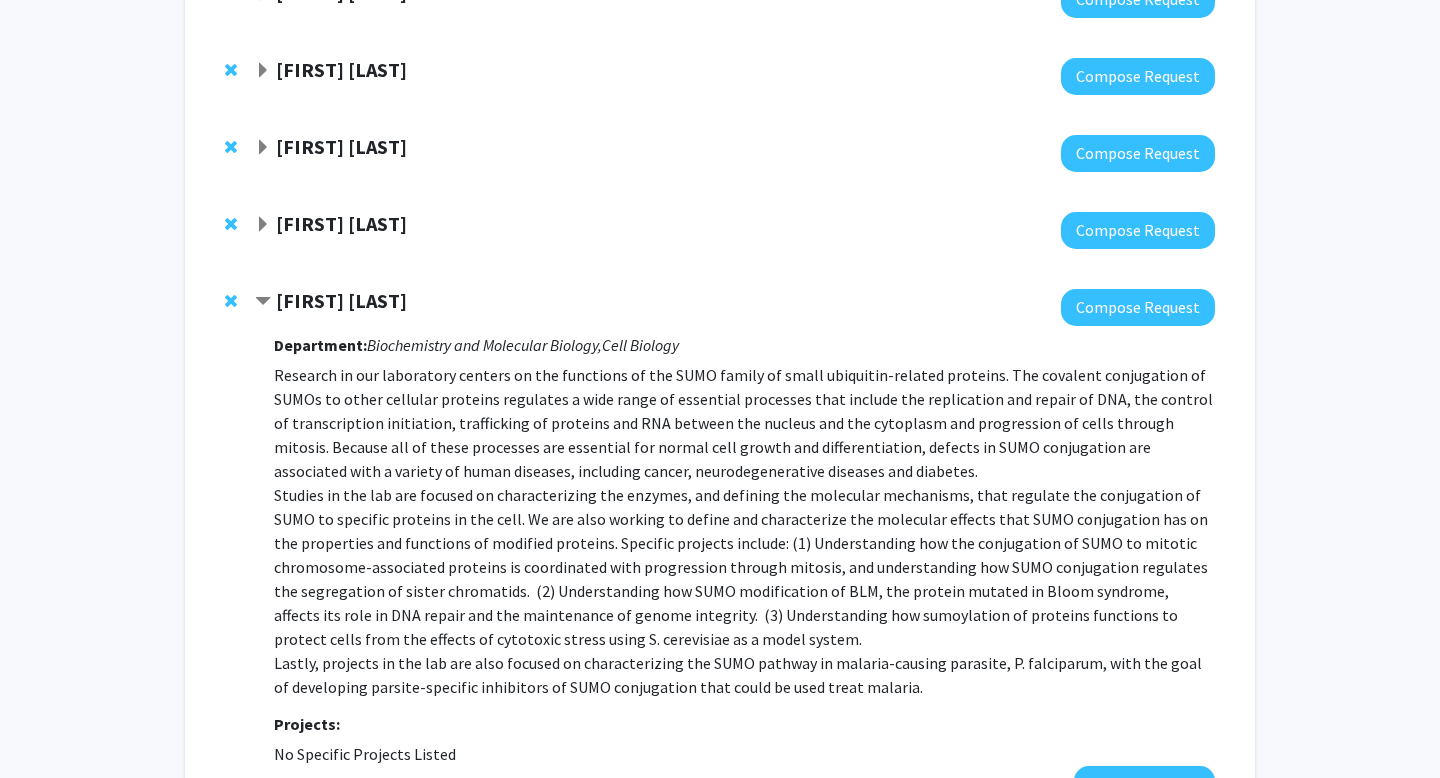 drag, startPoint x: 432, startPoint y: 288, endPoint x: 299, endPoint y: 305, distance: 134.08206 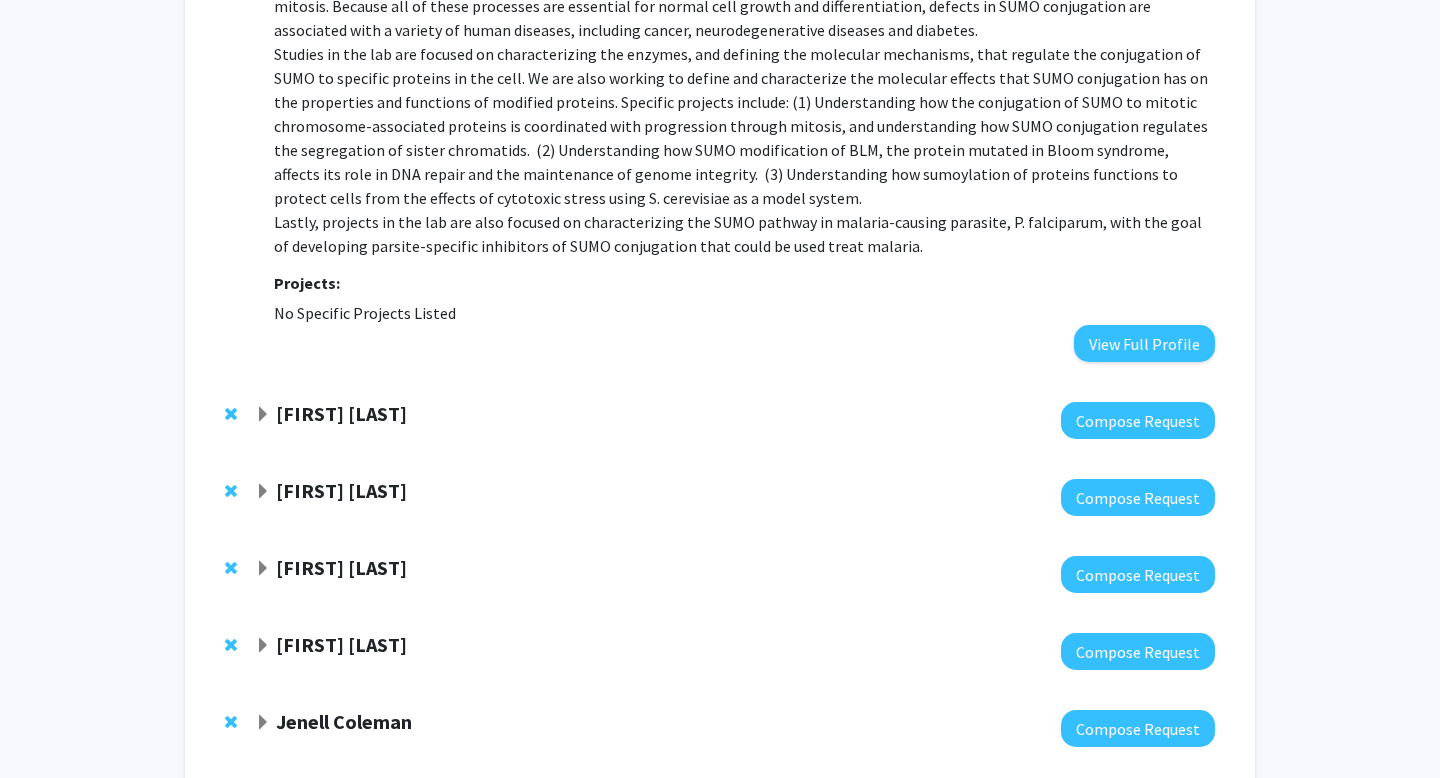 scroll, scrollTop: 962, scrollLeft: 0, axis: vertical 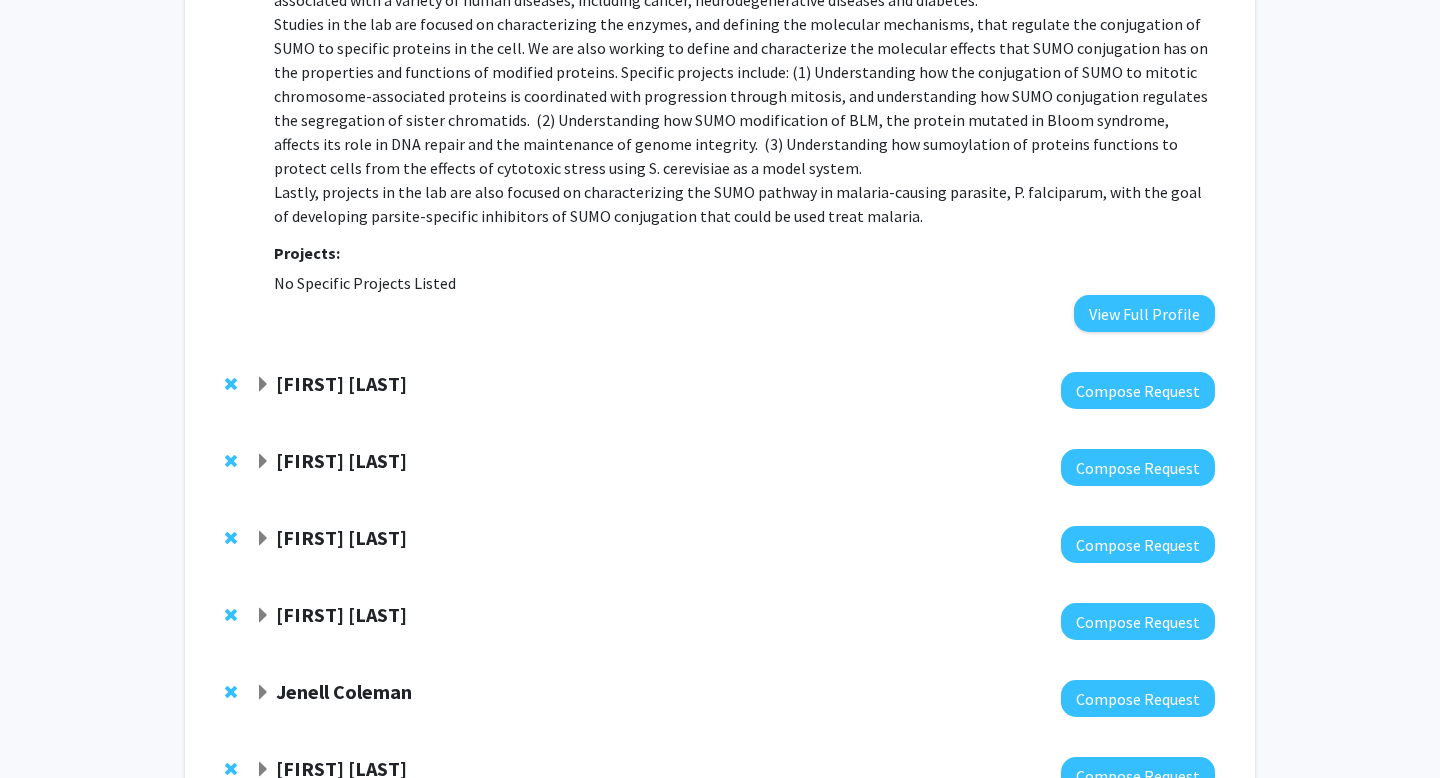 click on "[FIRST] [LAST]  Compose Request" 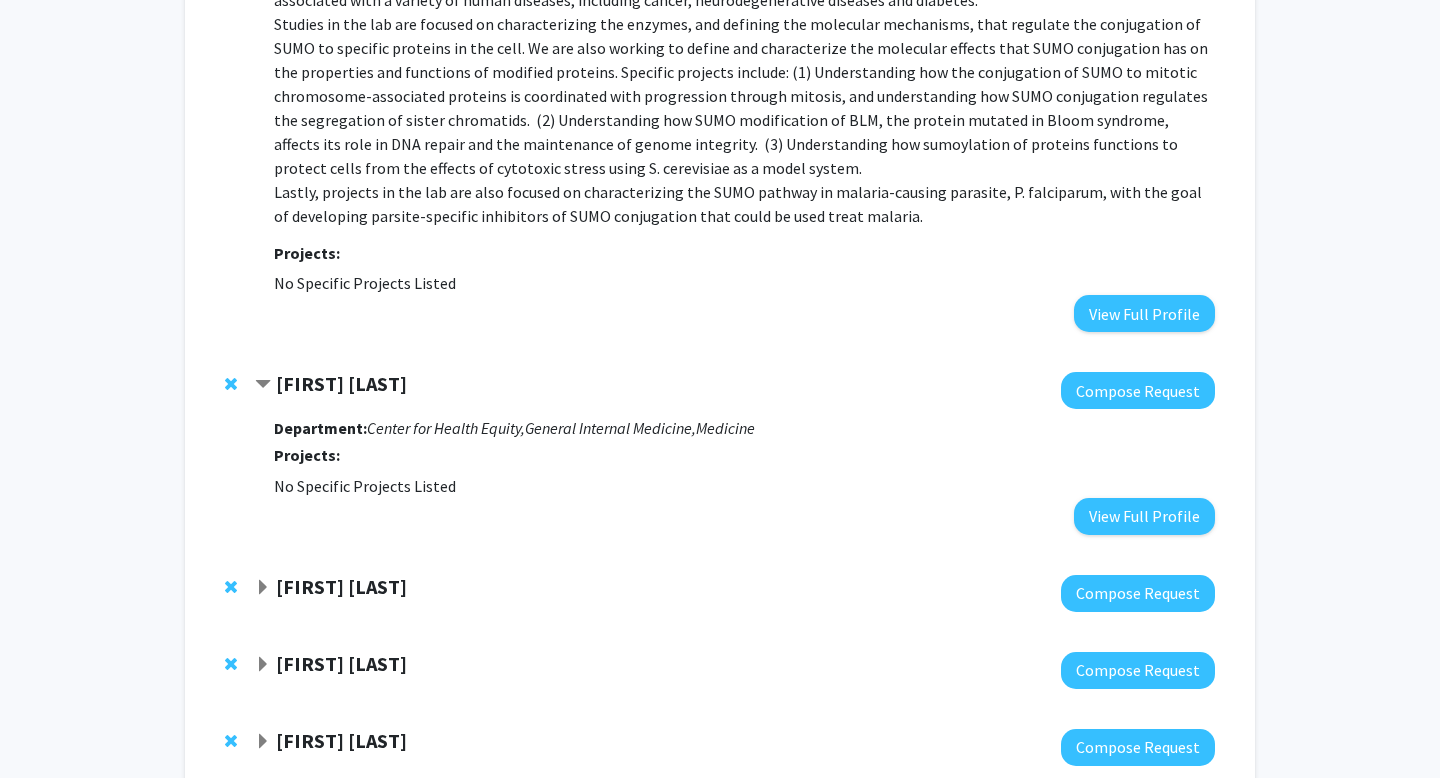 click on "[FIRST] [LAST]" 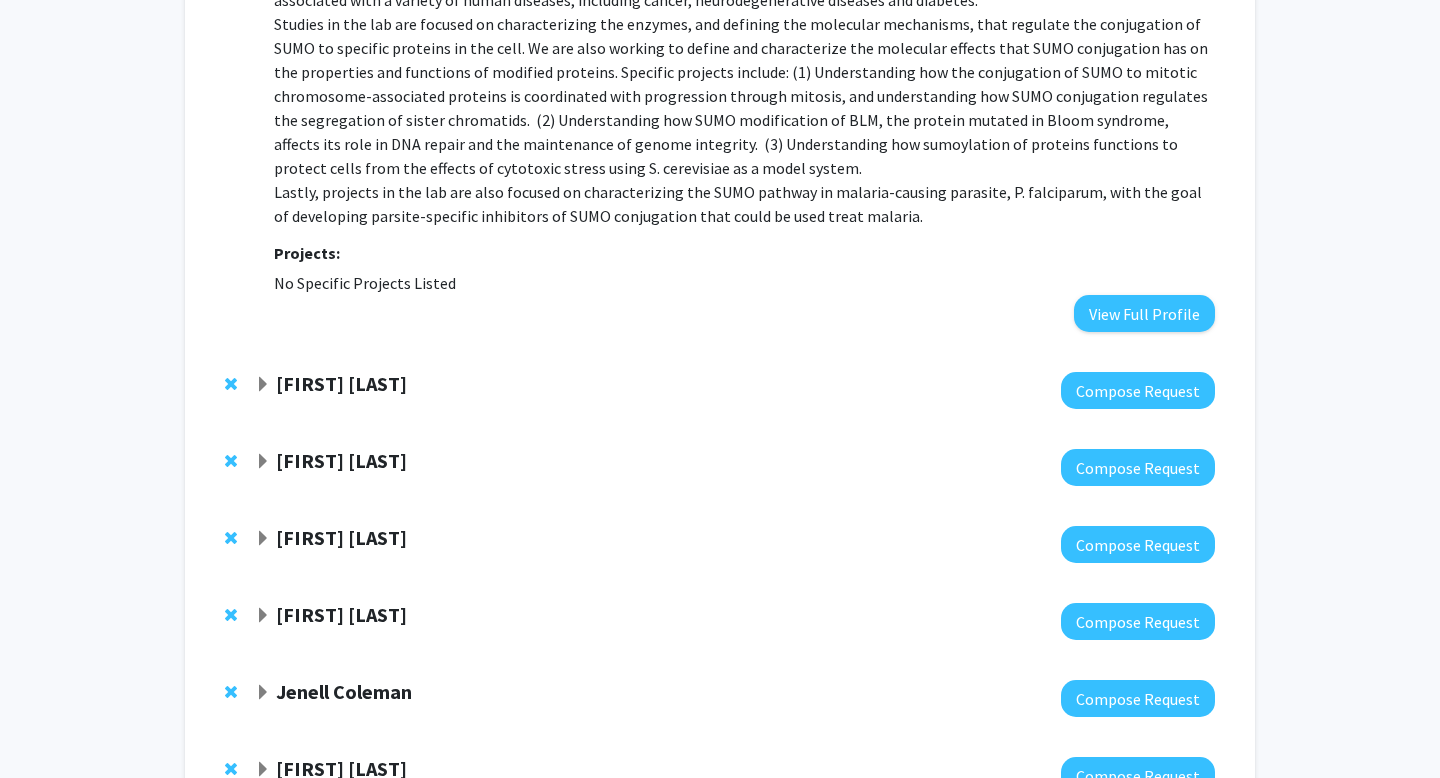 click on "[FIRST] [LAST]" 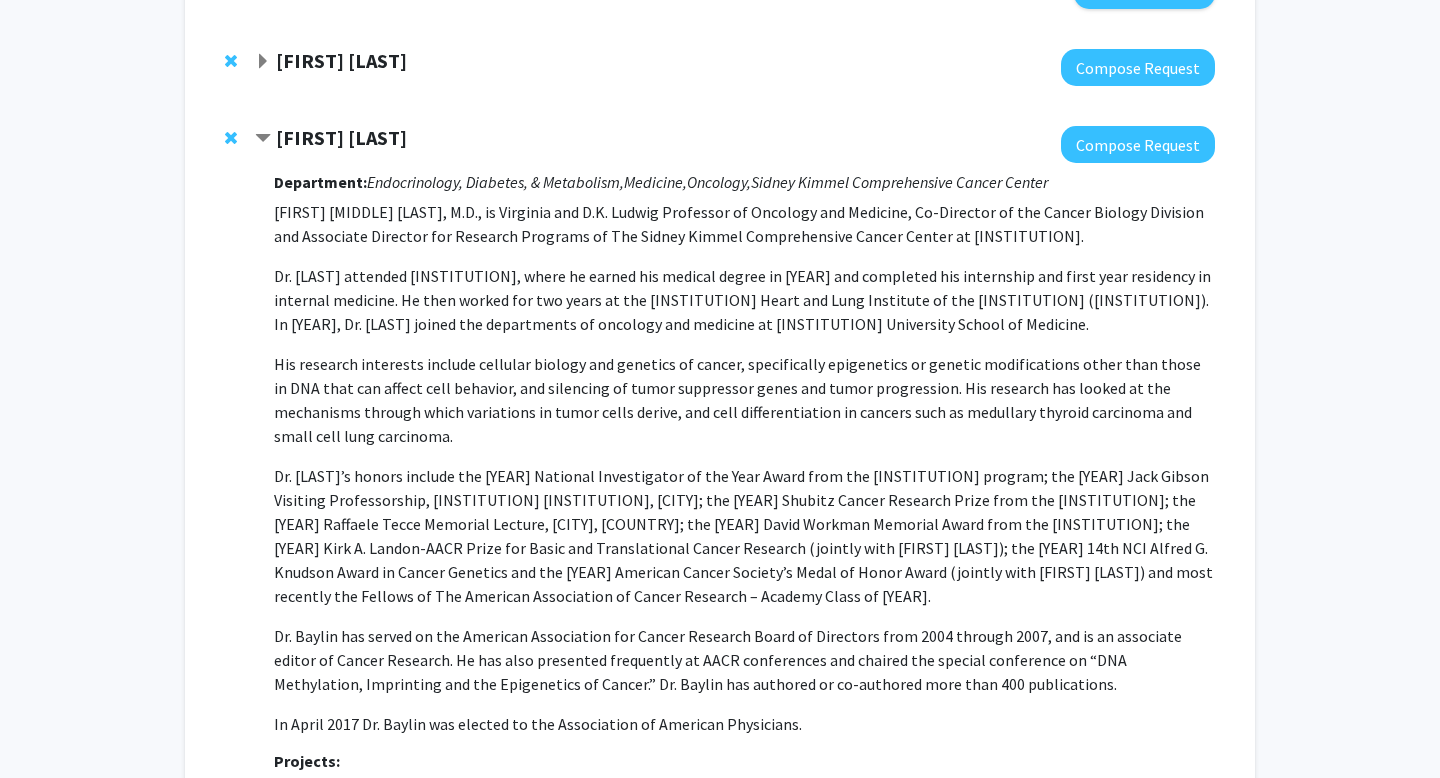 scroll, scrollTop: 1286, scrollLeft: 0, axis: vertical 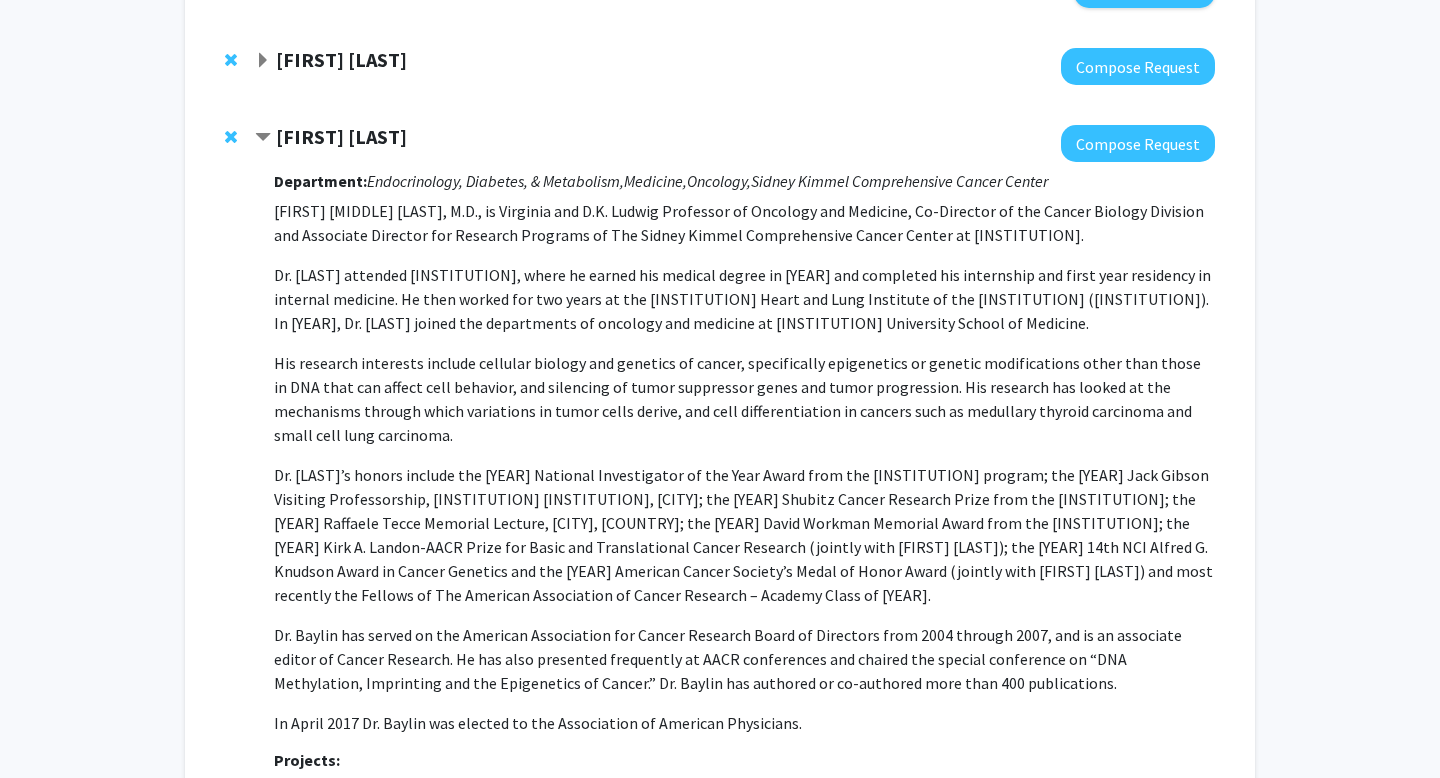 click on "[FIRST] [LAST]" 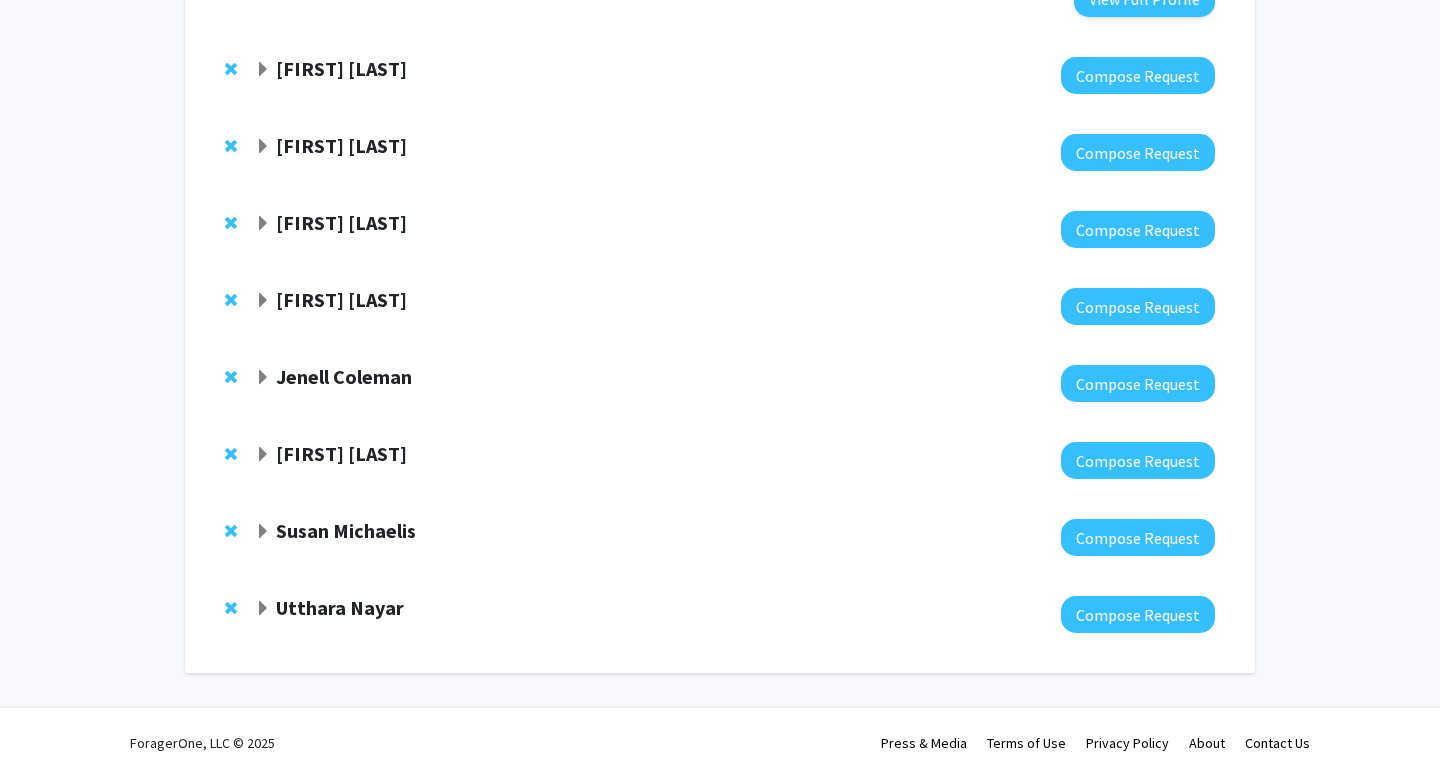 scroll, scrollTop: 1277, scrollLeft: 0, axis: vertical 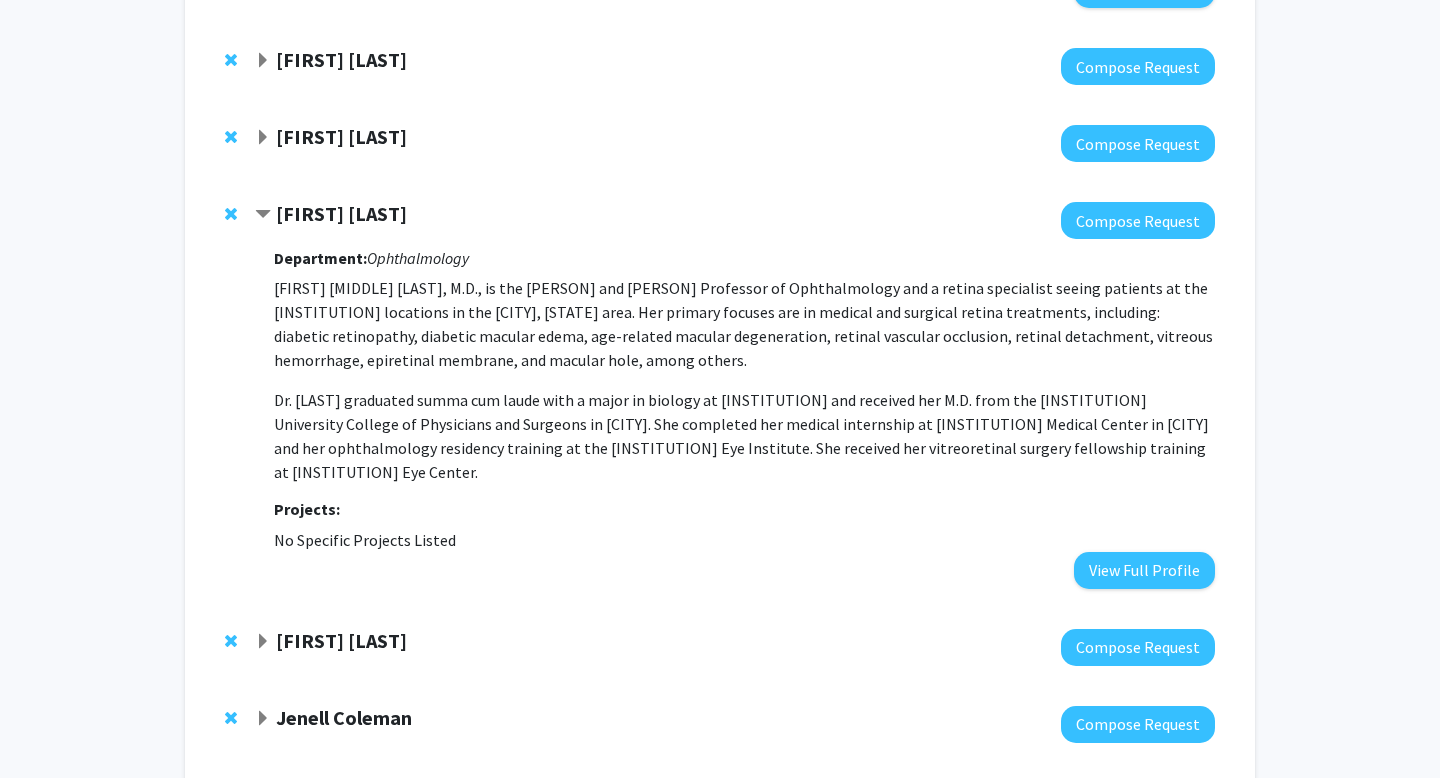 click 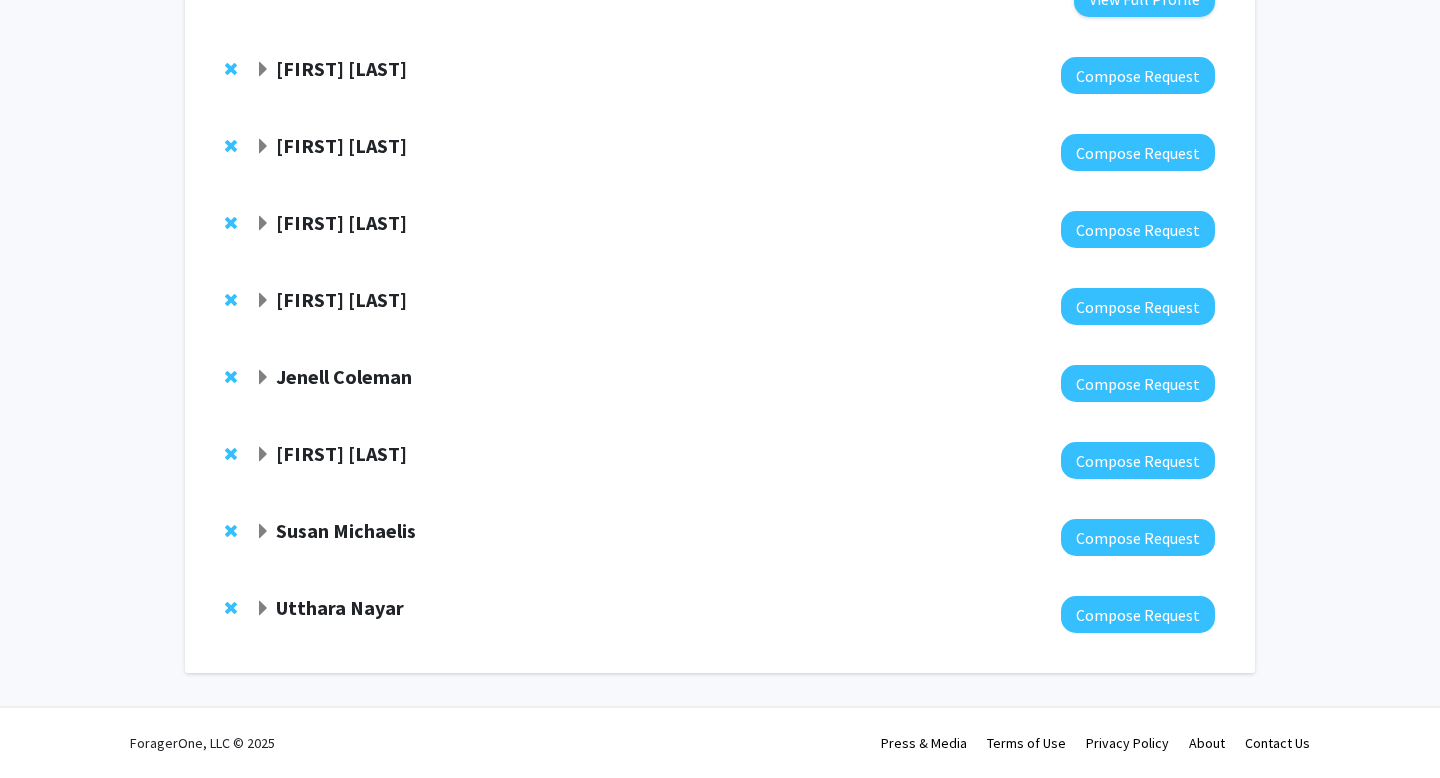 click on "[FIRST] [LAST]  Compose Request" 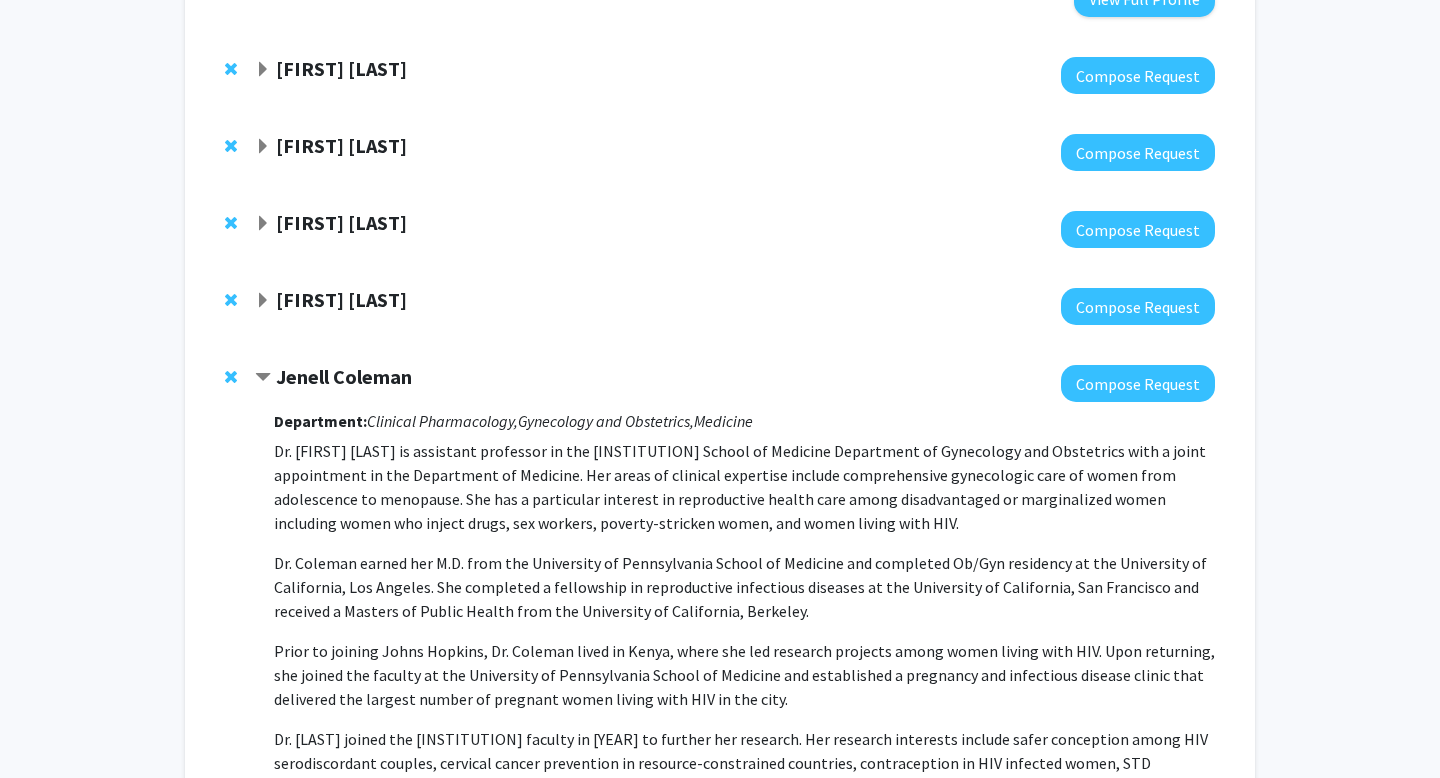 scroll, scrollTop: 1286, scrollLeft: 0, axis: vertical 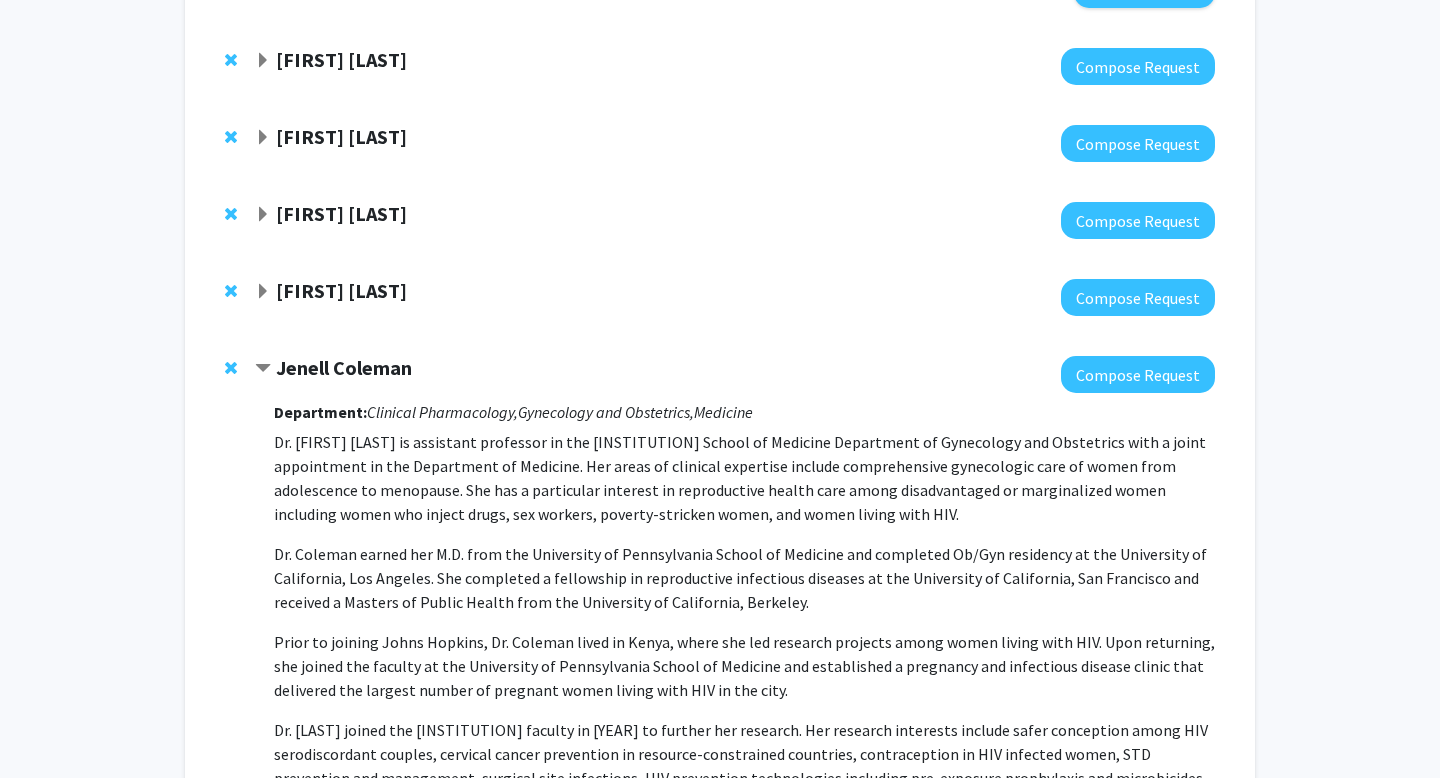 click on "Jenell Coleman" 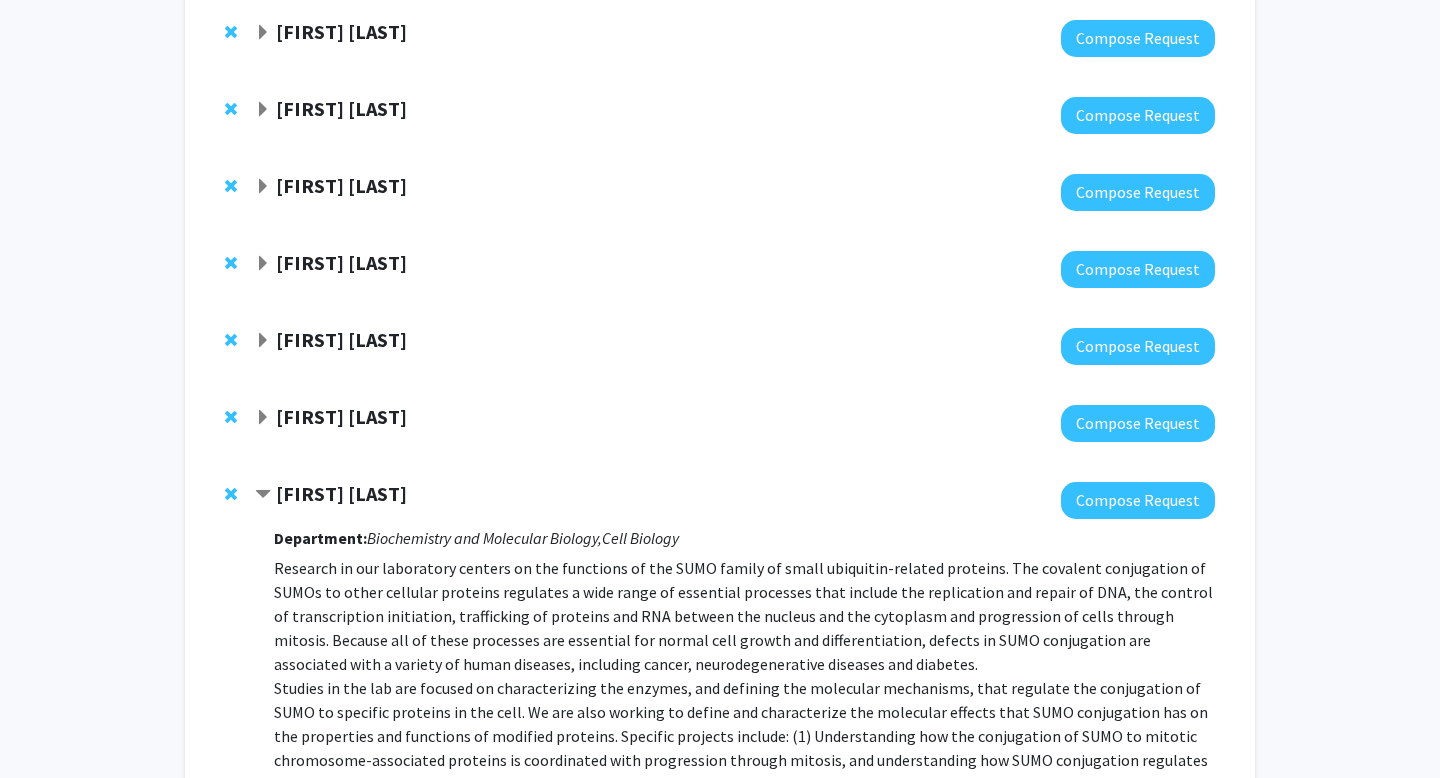 scroll, scrollTop: 279, scrollLeft: 0, axis: vertical 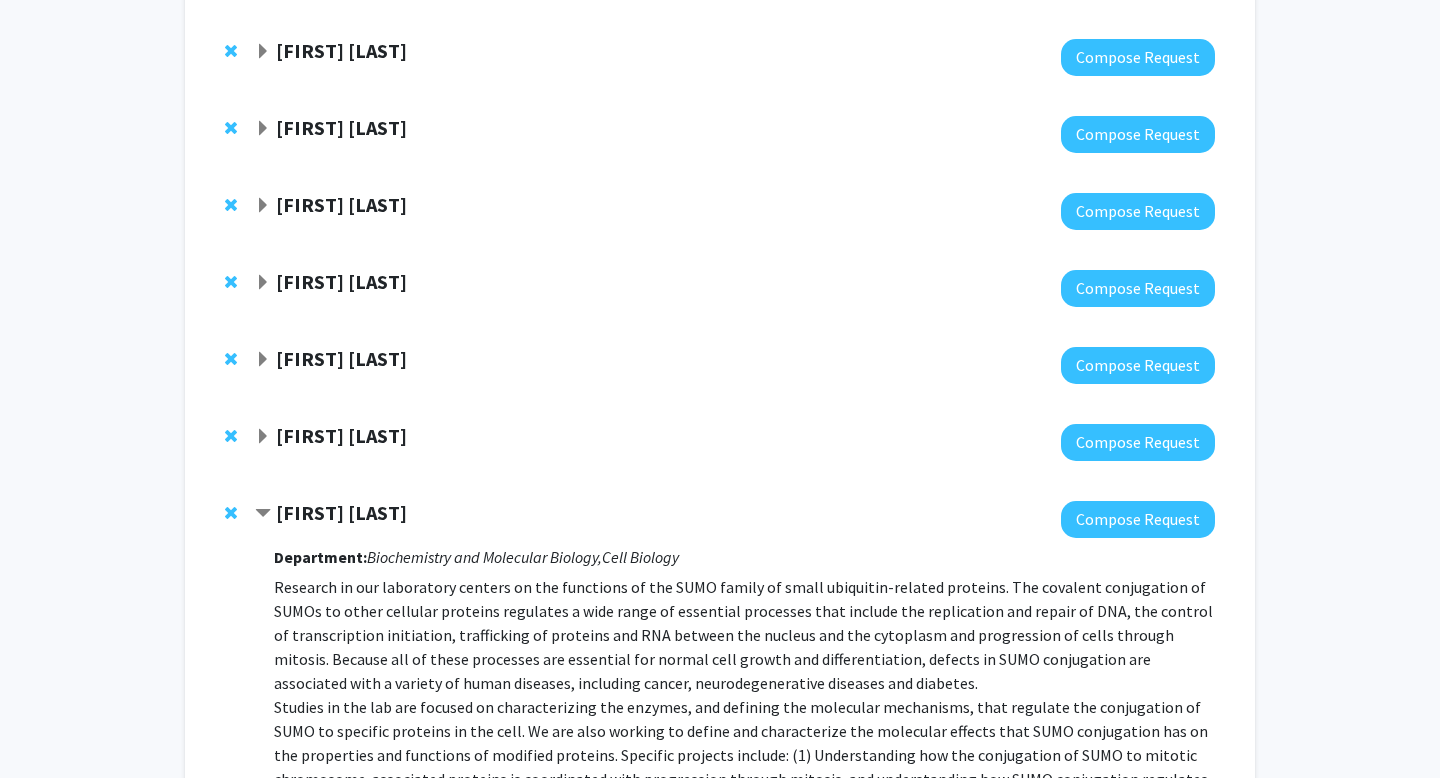click on "[FIRST] [LAST]" 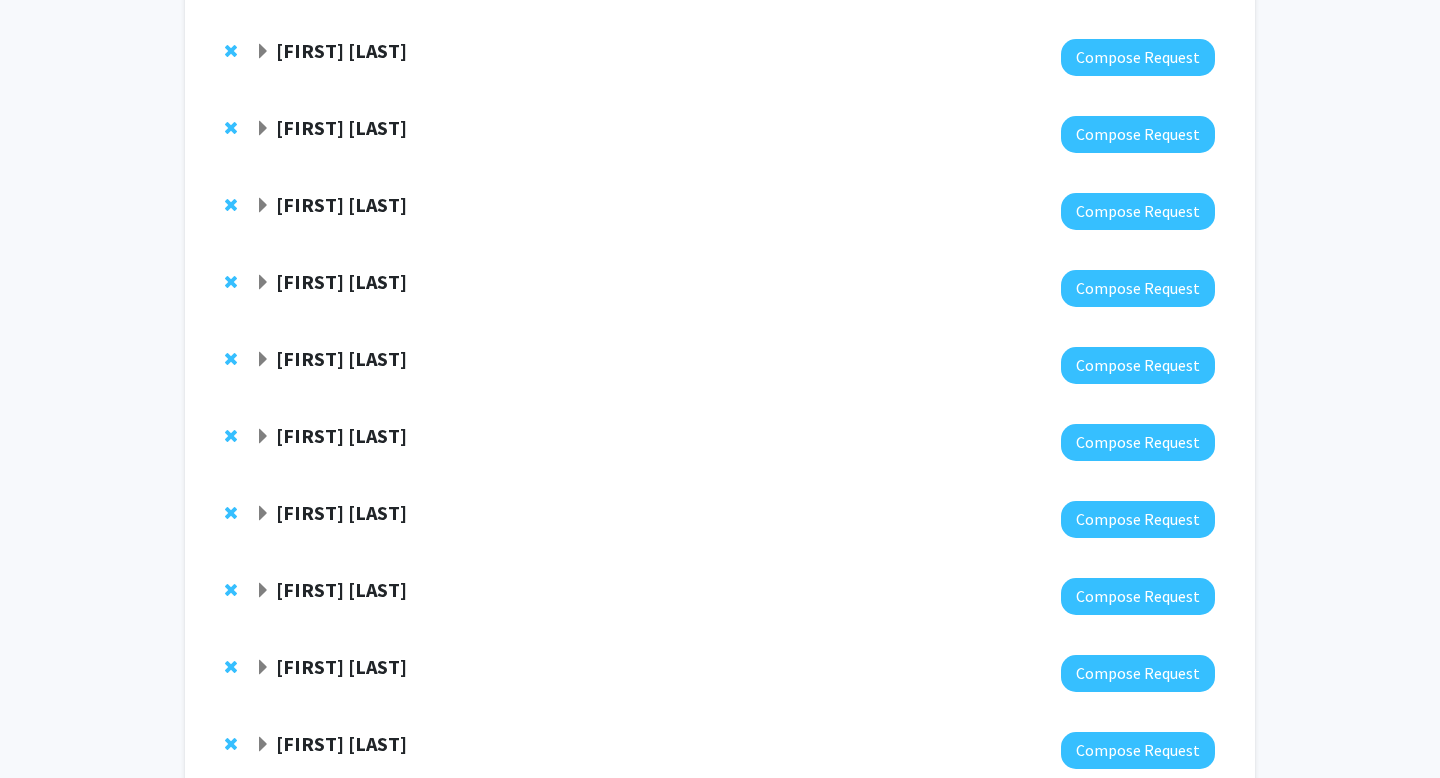 click on "[FIRST] [LAST]" 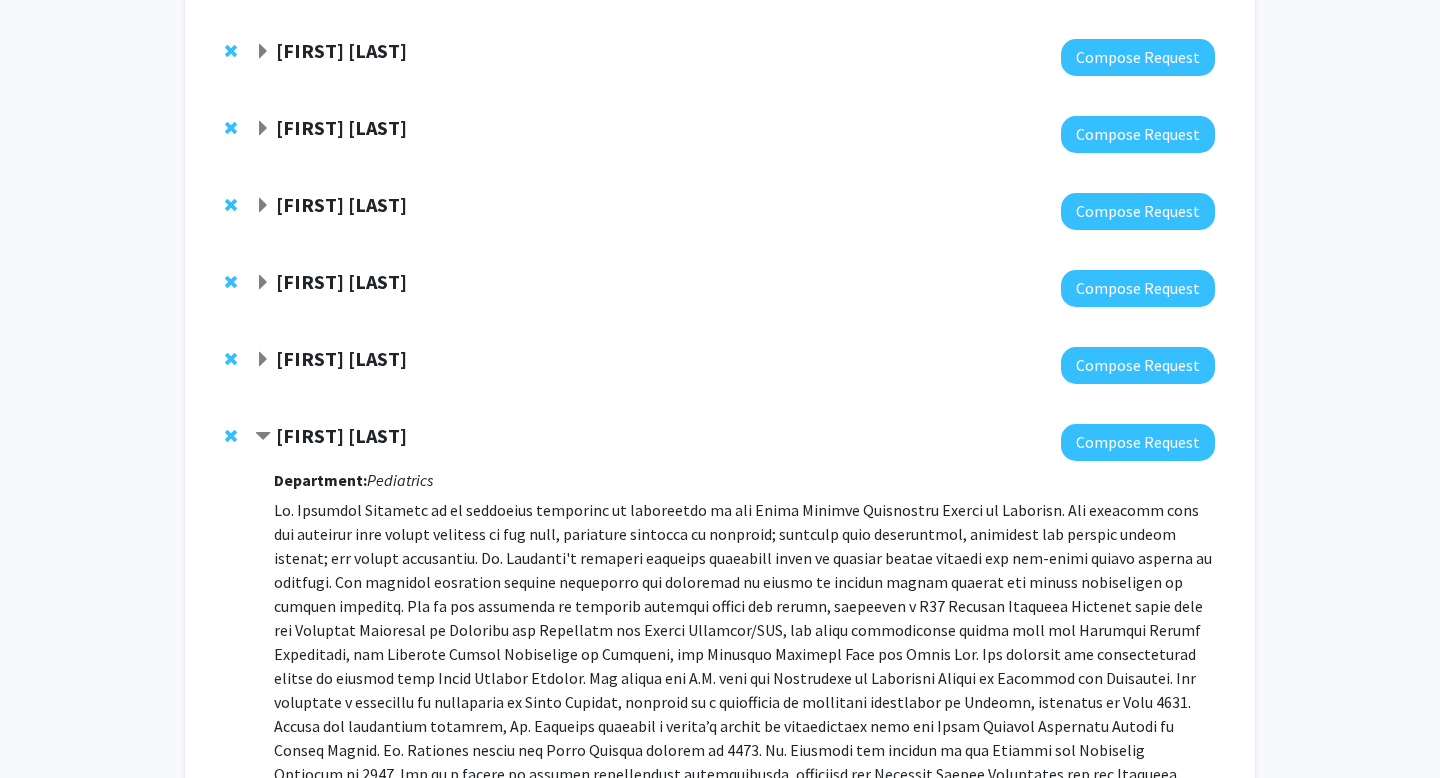 click on "[FIRST] [LAST]" 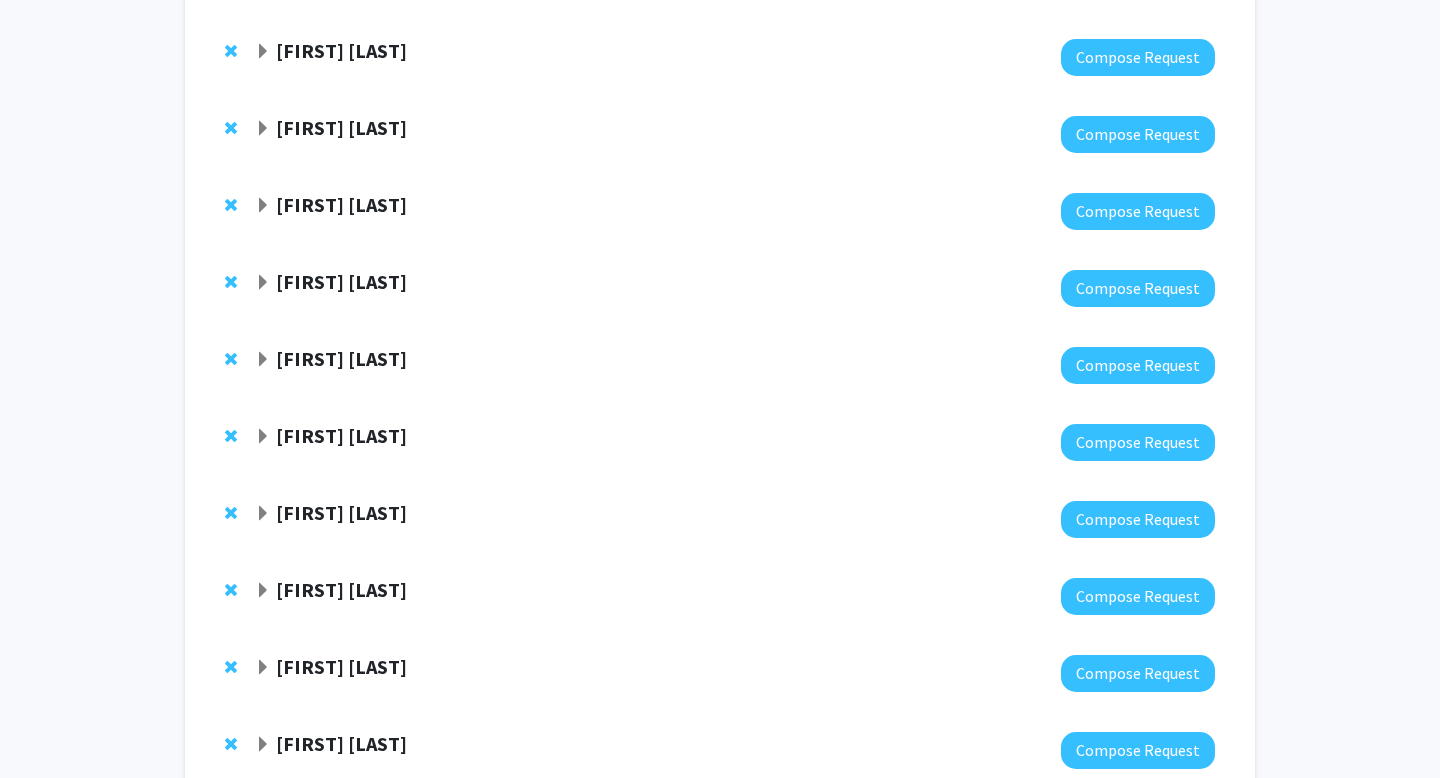 click on "[FIRST]  [LAST]" 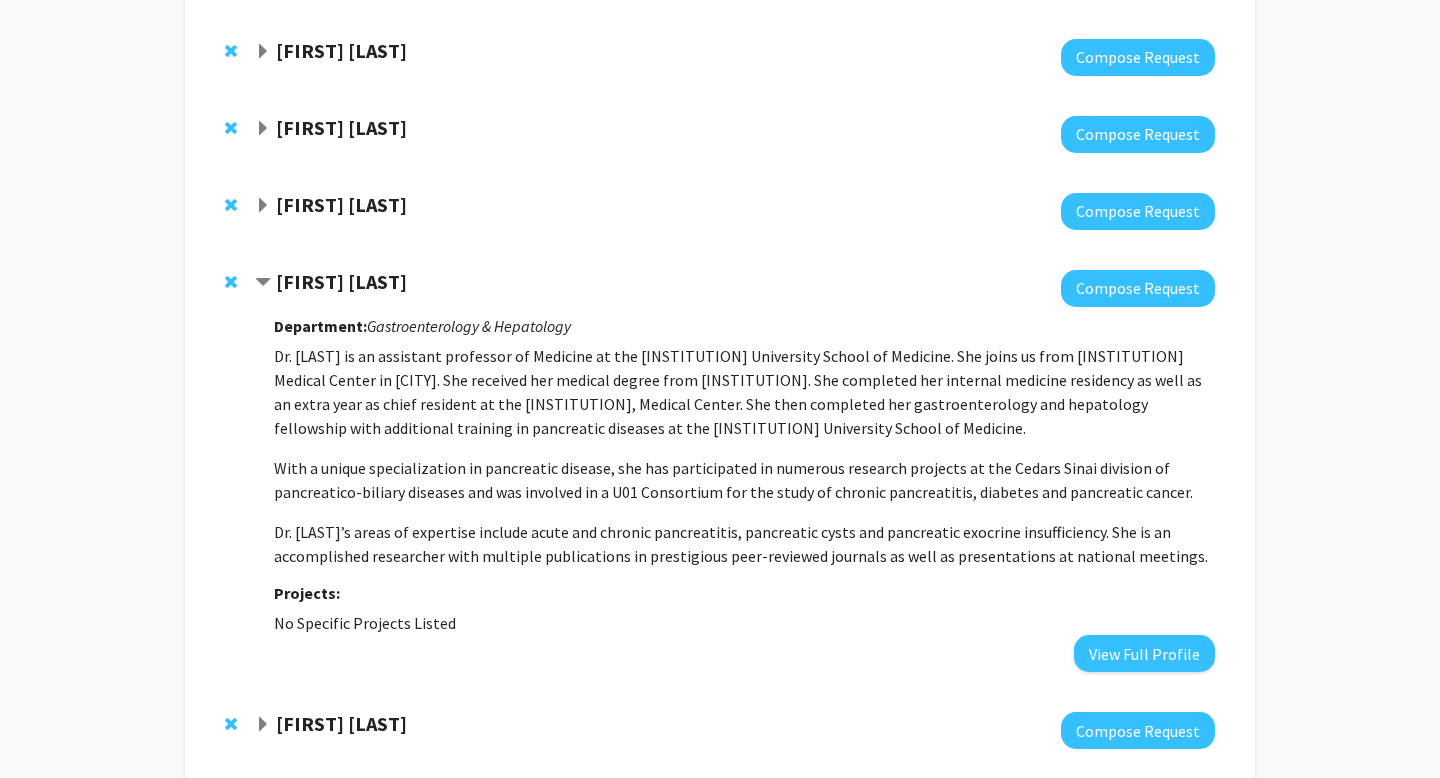 click on "[FIRST]  [LAST]" 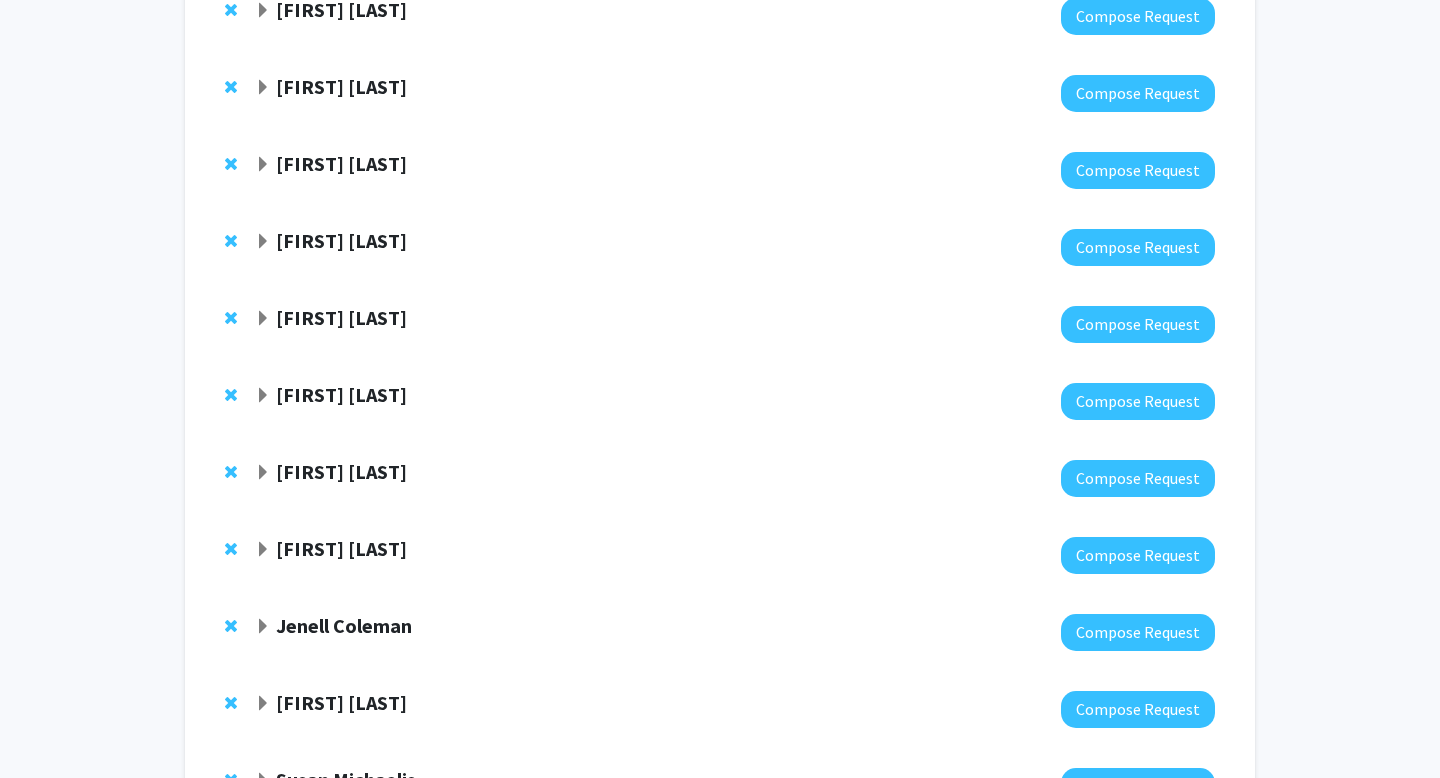scroll, scrollTop: 635, scrollLeft: 0, axis: vertical 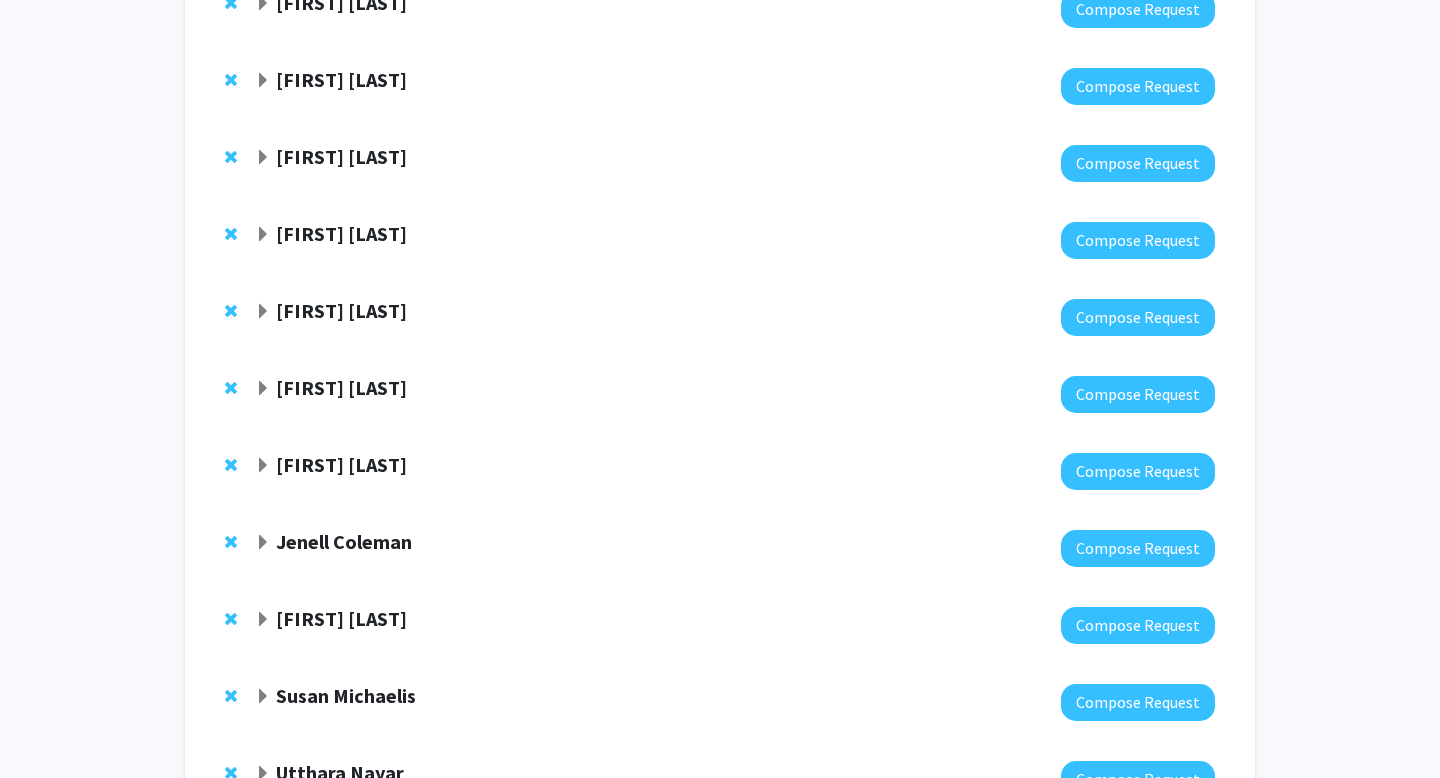 click on "Jenell Coleman" 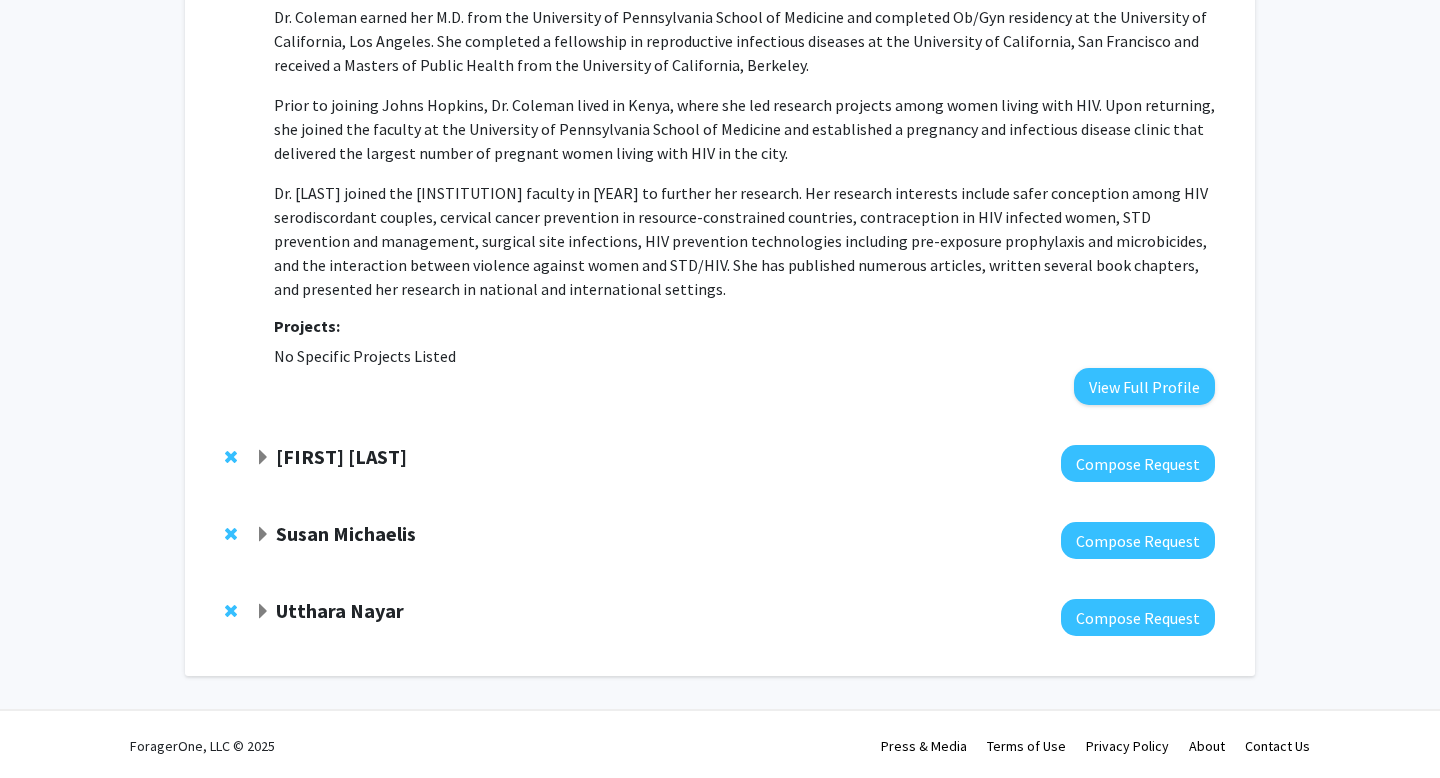 scroll, scrollTop: 1349, scrollLeft: 0, axis: vertical 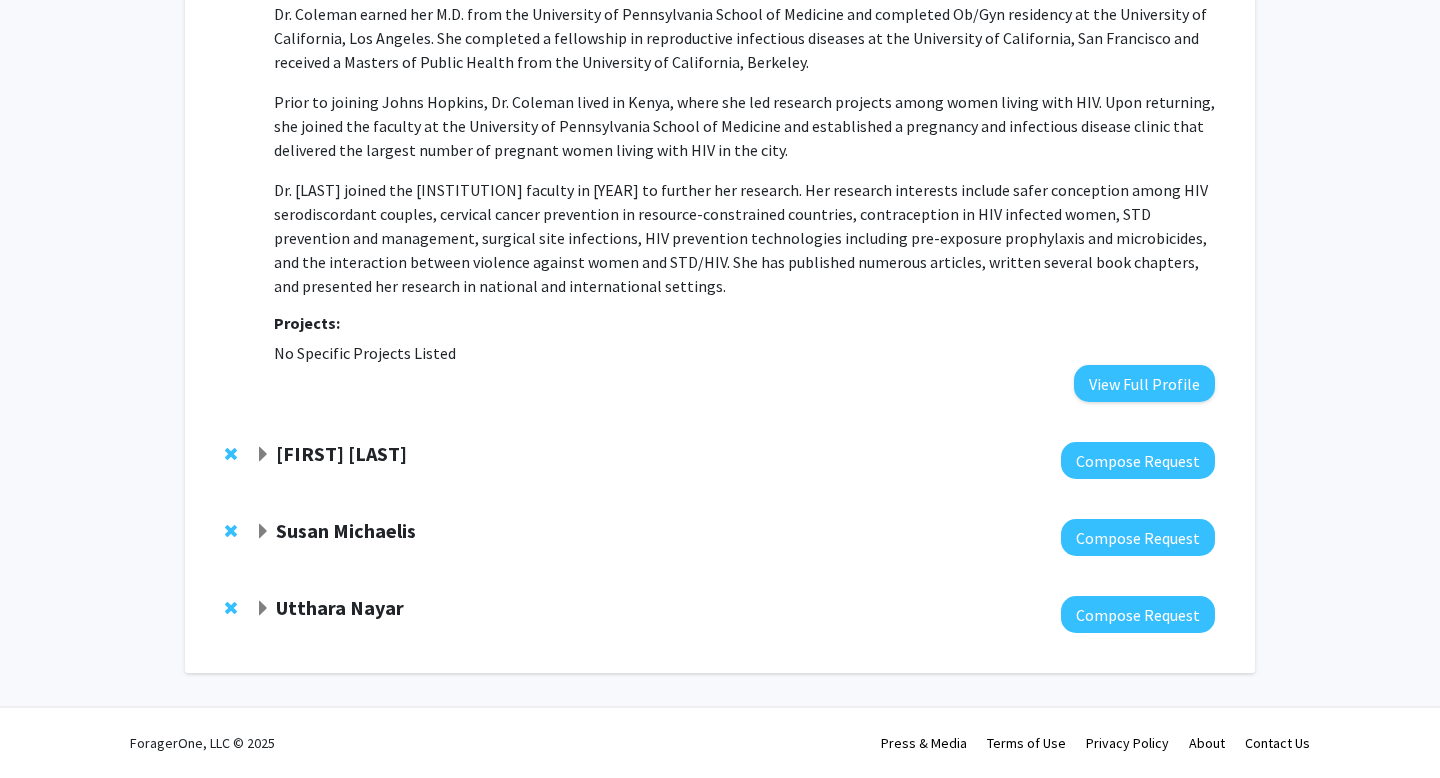 click on "[FIRST] [LAST]" 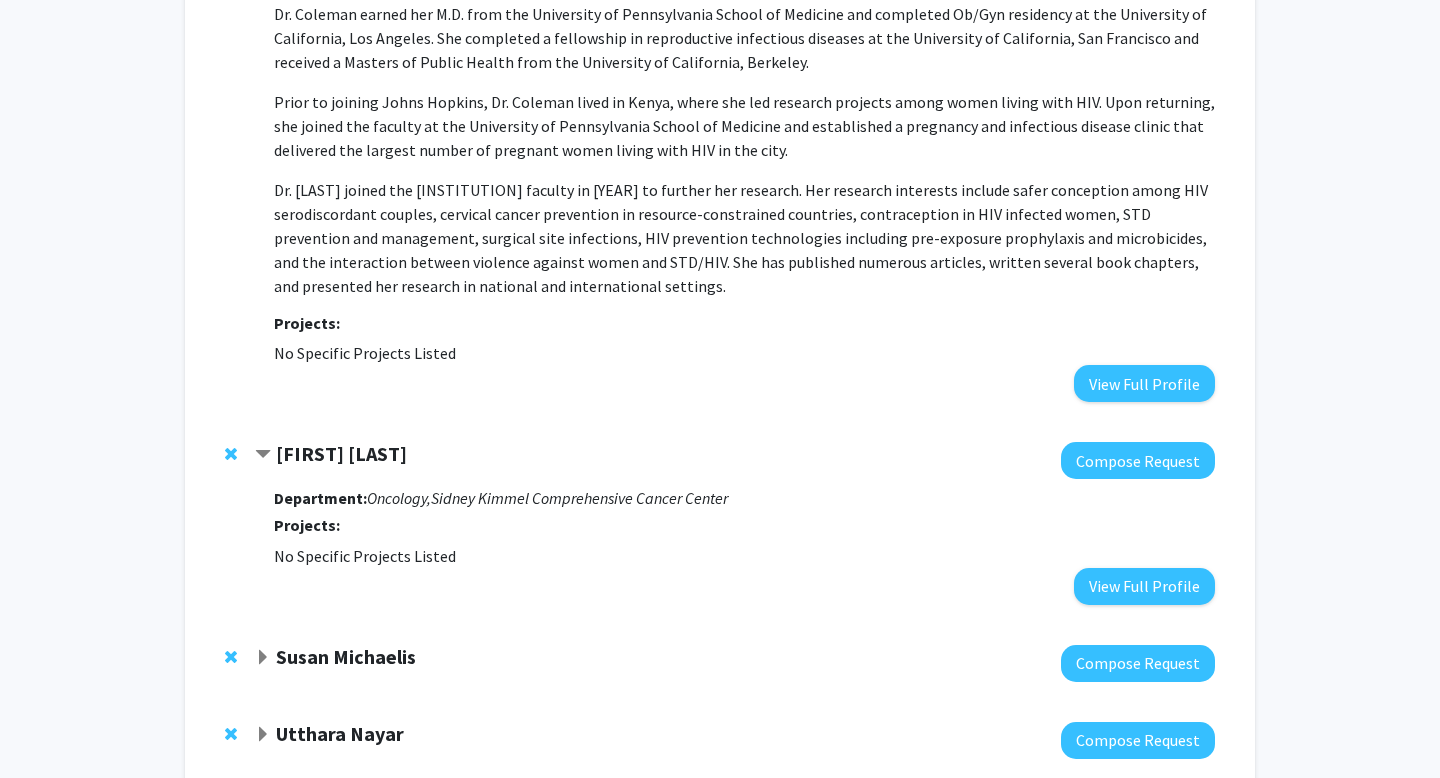 click on "[FIRST] [LAST]" 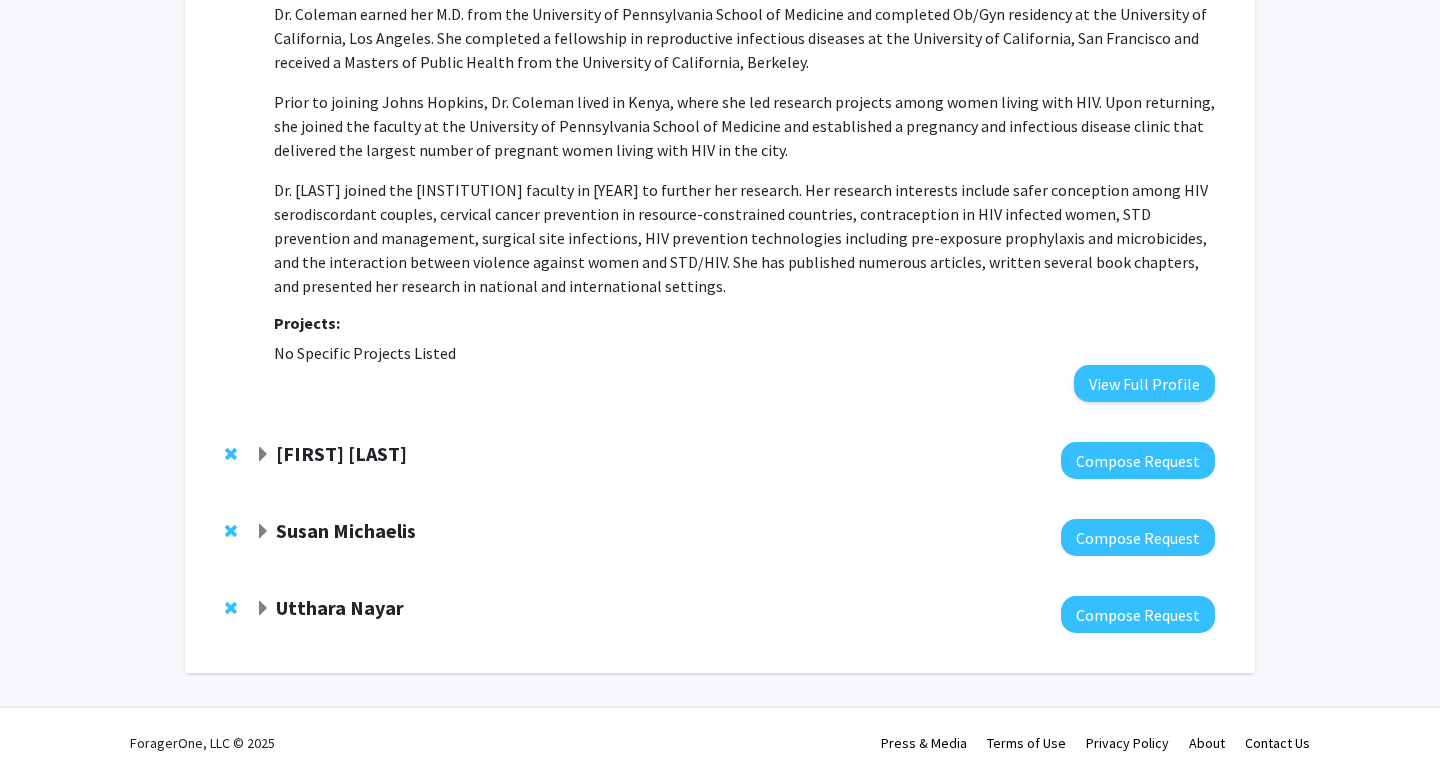 click on "Susan Michaelis" 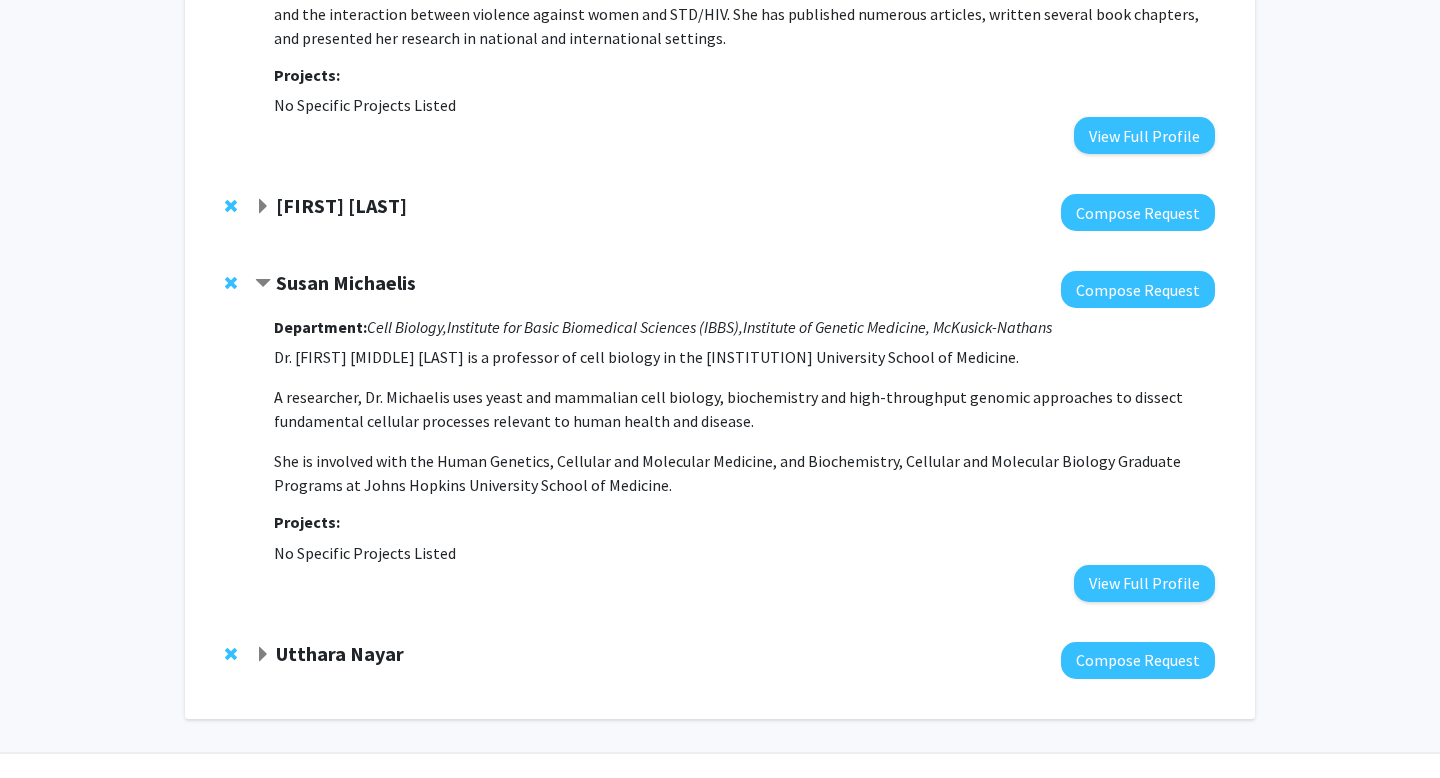 scroll, scrollTop: 1642, scrollLeft: 0, axis: vertical 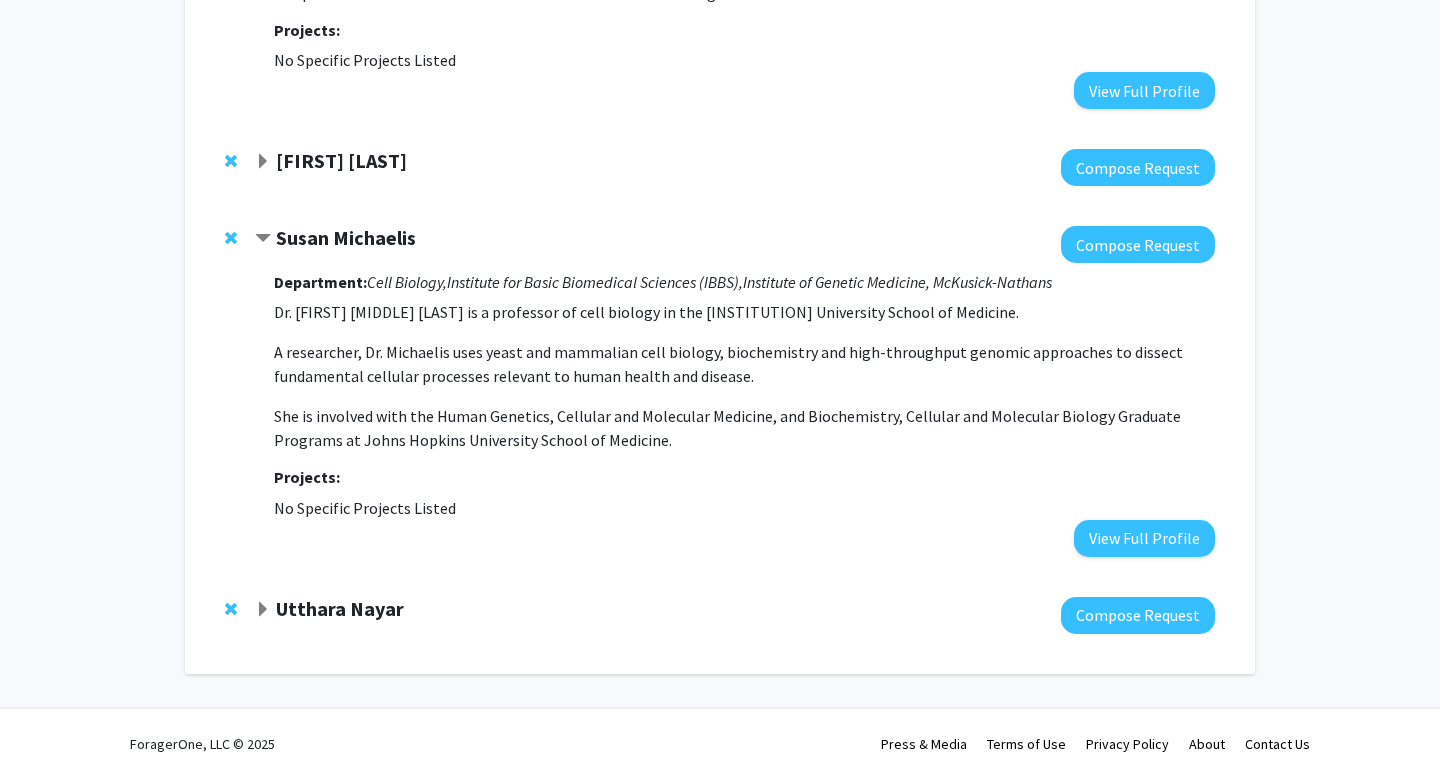 click on "Utthara Nayar" 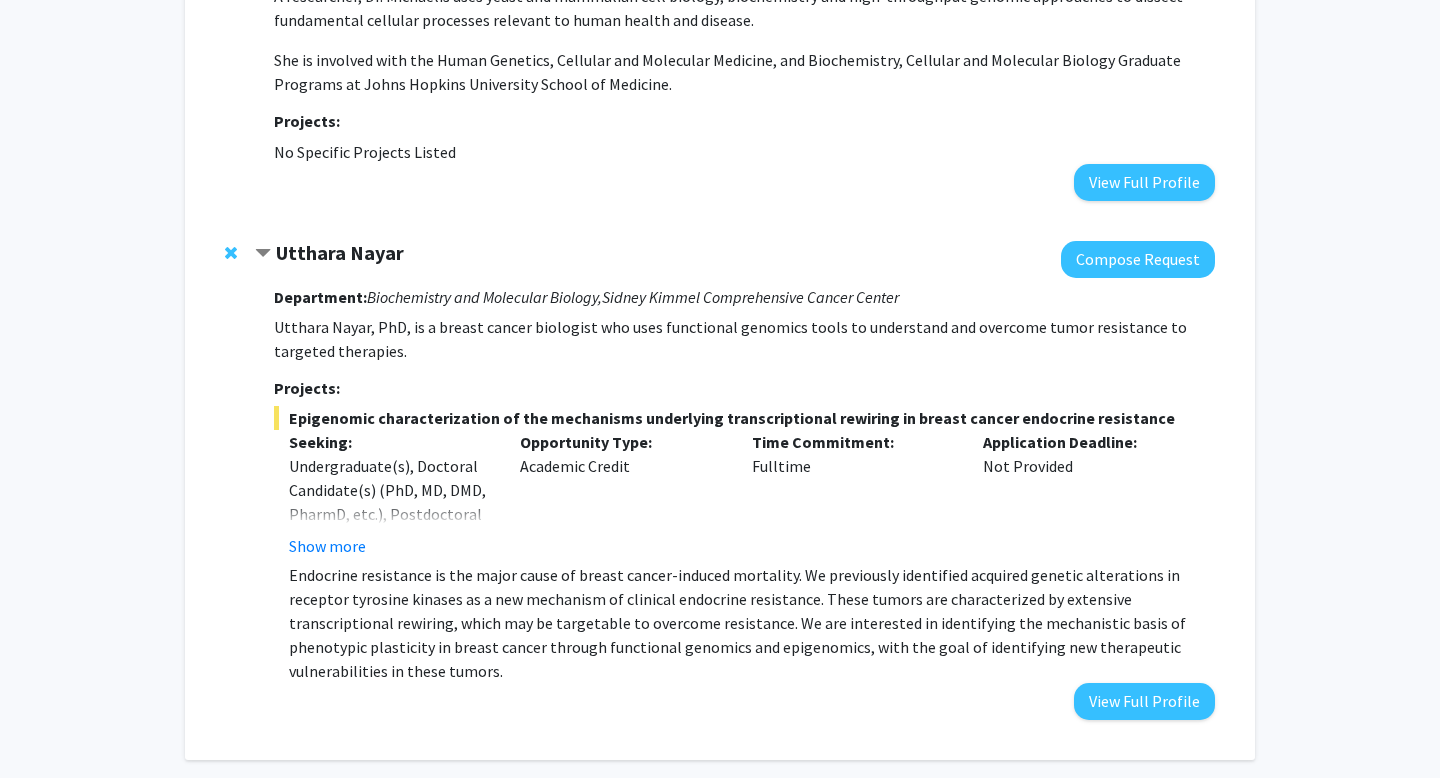 scroll, scrollTop: 2035, scrollLeft: 0, axis: vertical 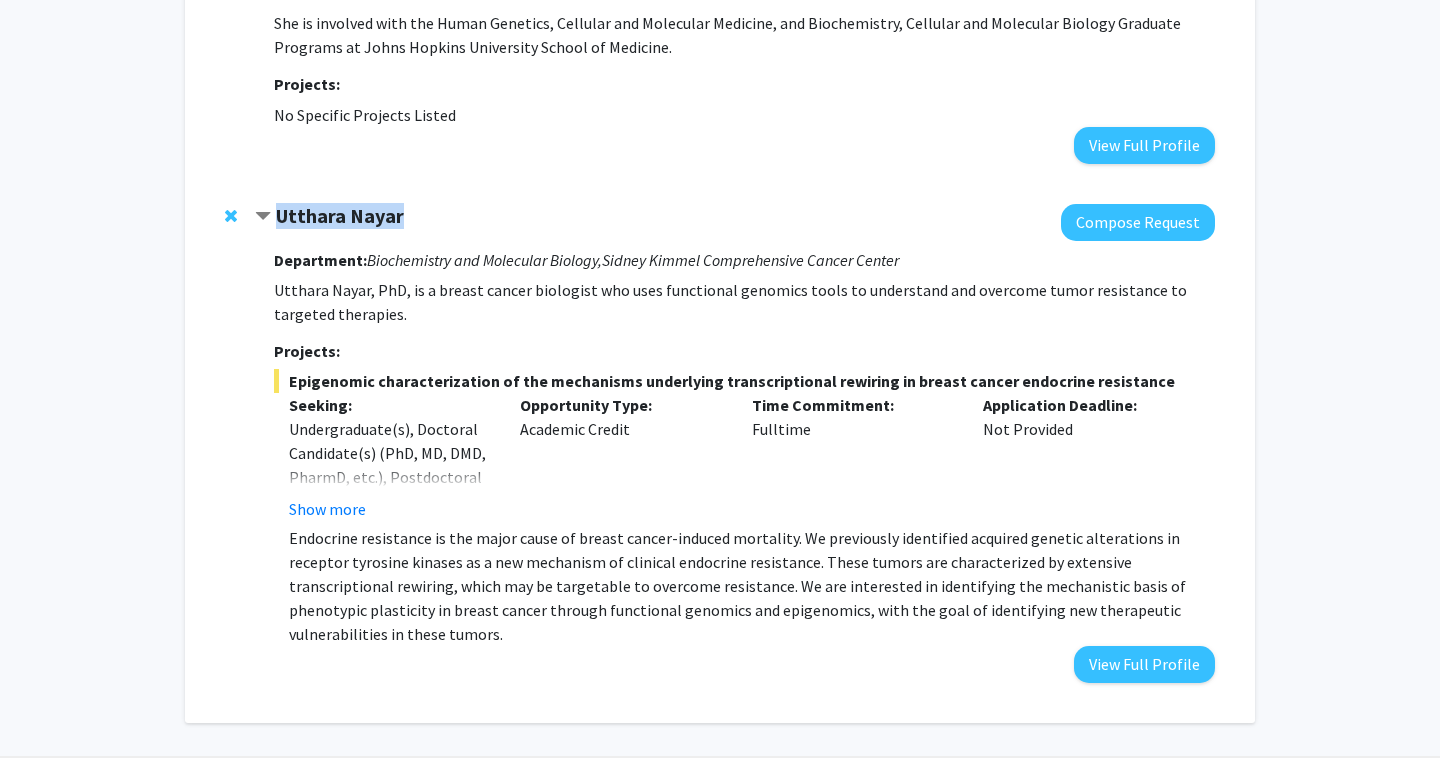 drag, startPoint x: 423, startPoint y: 227, endPoint x: 280, endPoint y: 215, distance: 143.50261 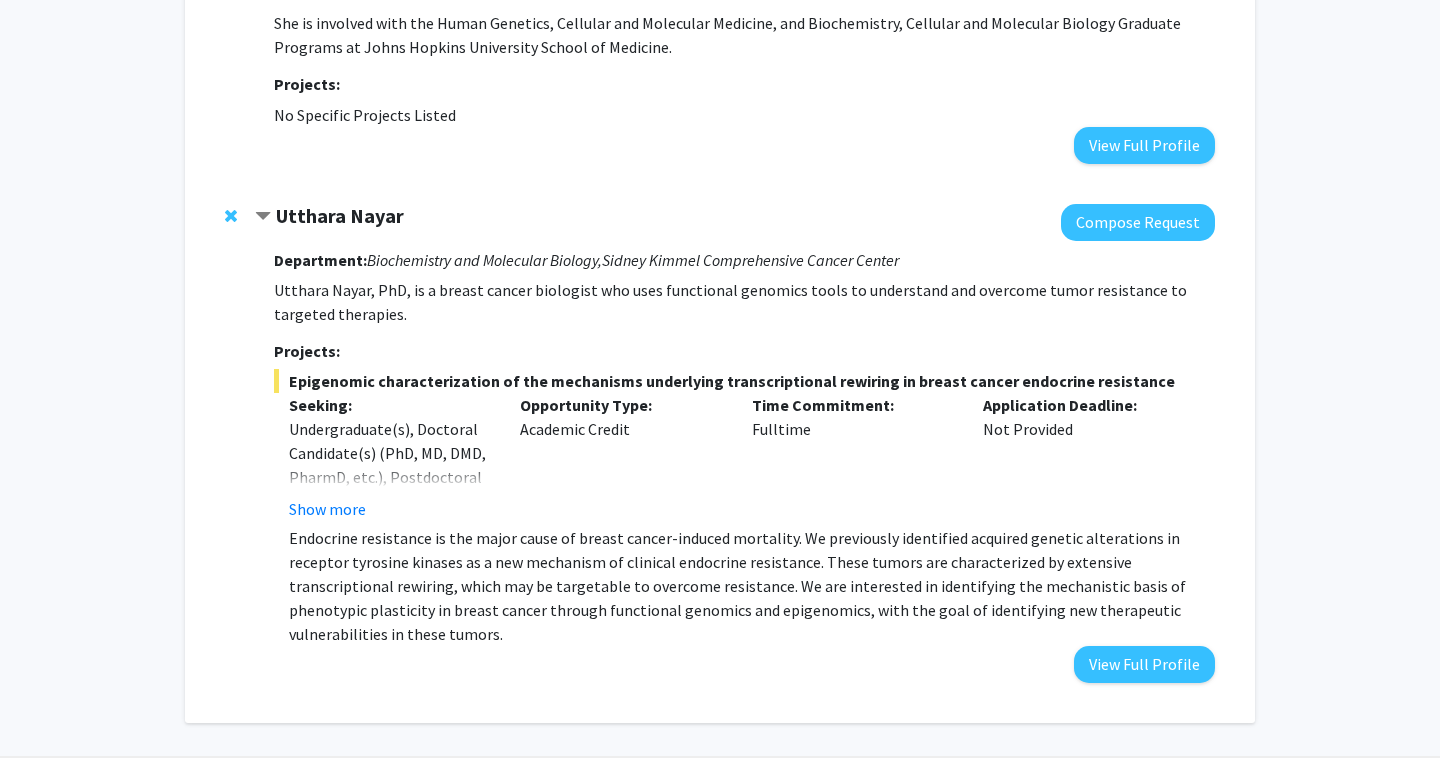 click on "Undergraduate(s), Doctoral Candidate(s) (PhD, MD, DMD, PharmD, etc.), Postdoctoral Researcher(s) / Research Staff, Medical Resident(s) / Medical Fellow(s), Faculty Show more" at bounding box center [390, 469] 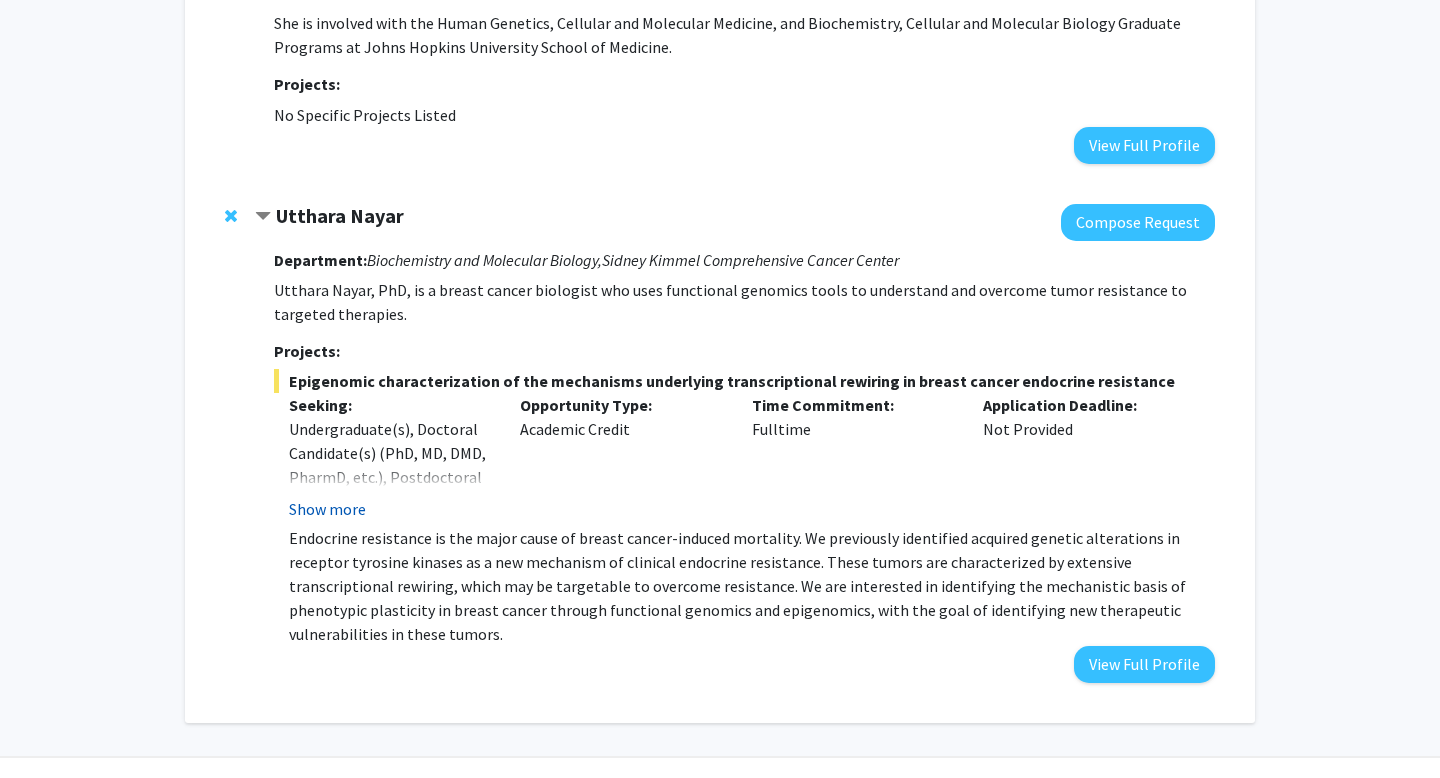 click on "Show more" at bounding box center (327, 509) 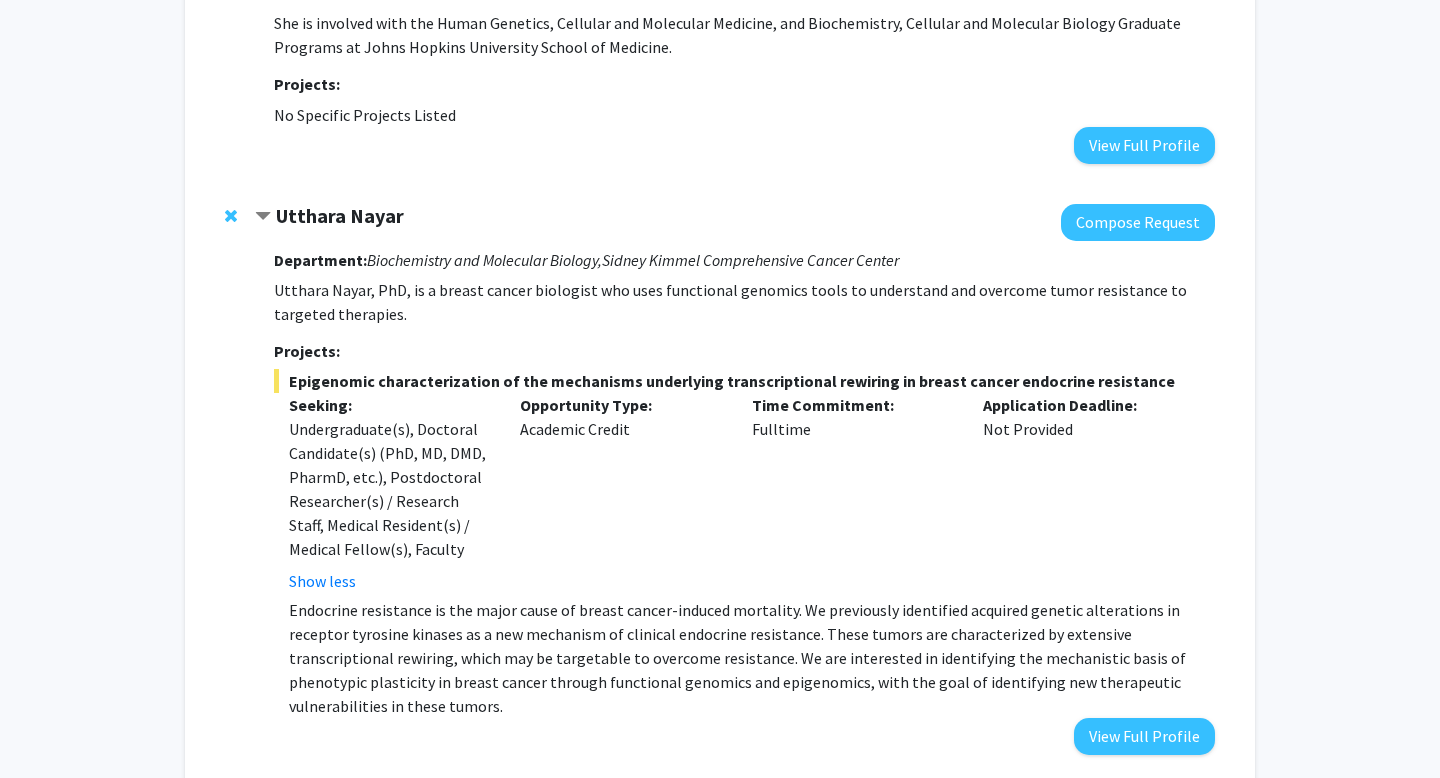 scroll, scrollTop: 0, scrollLeft: 0, axis: both 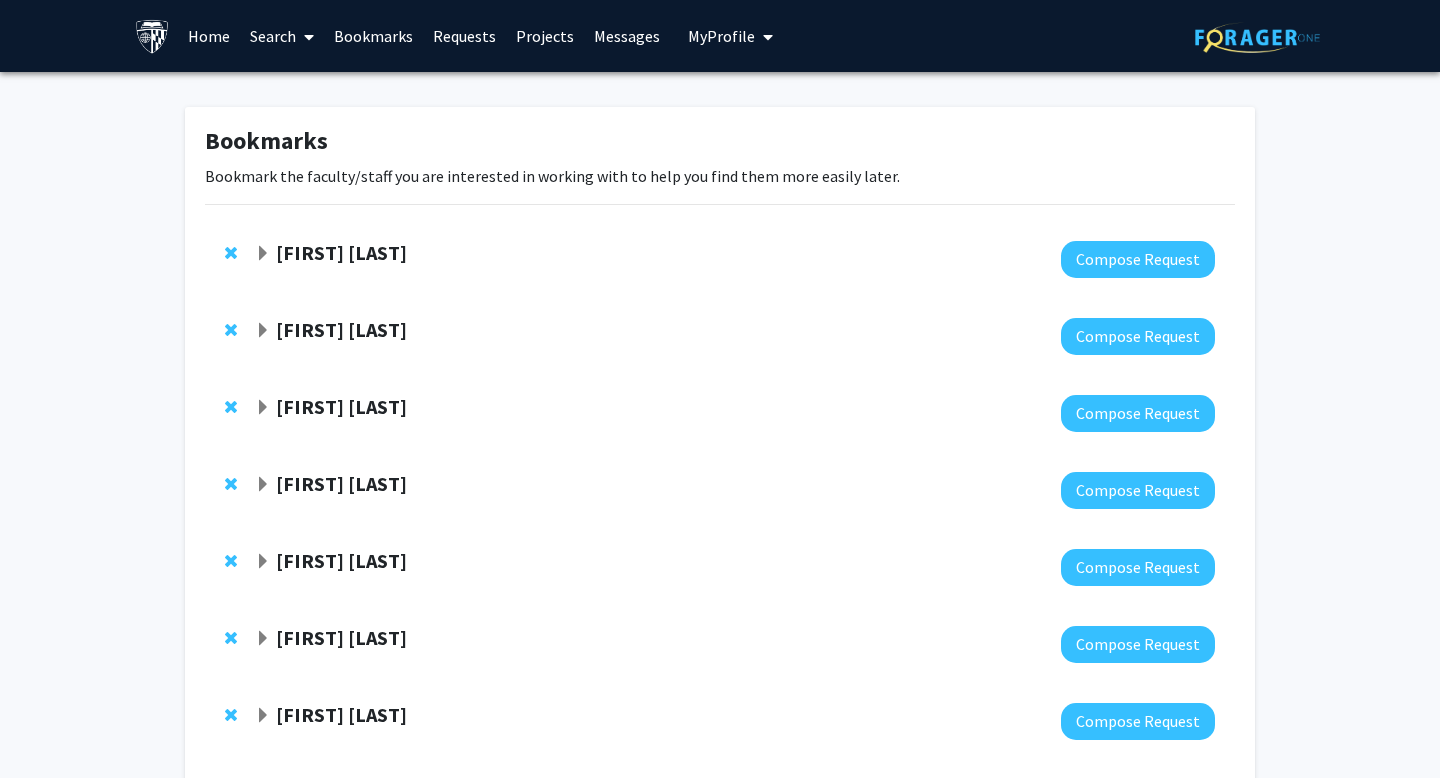click at bounding box center (305, 37) 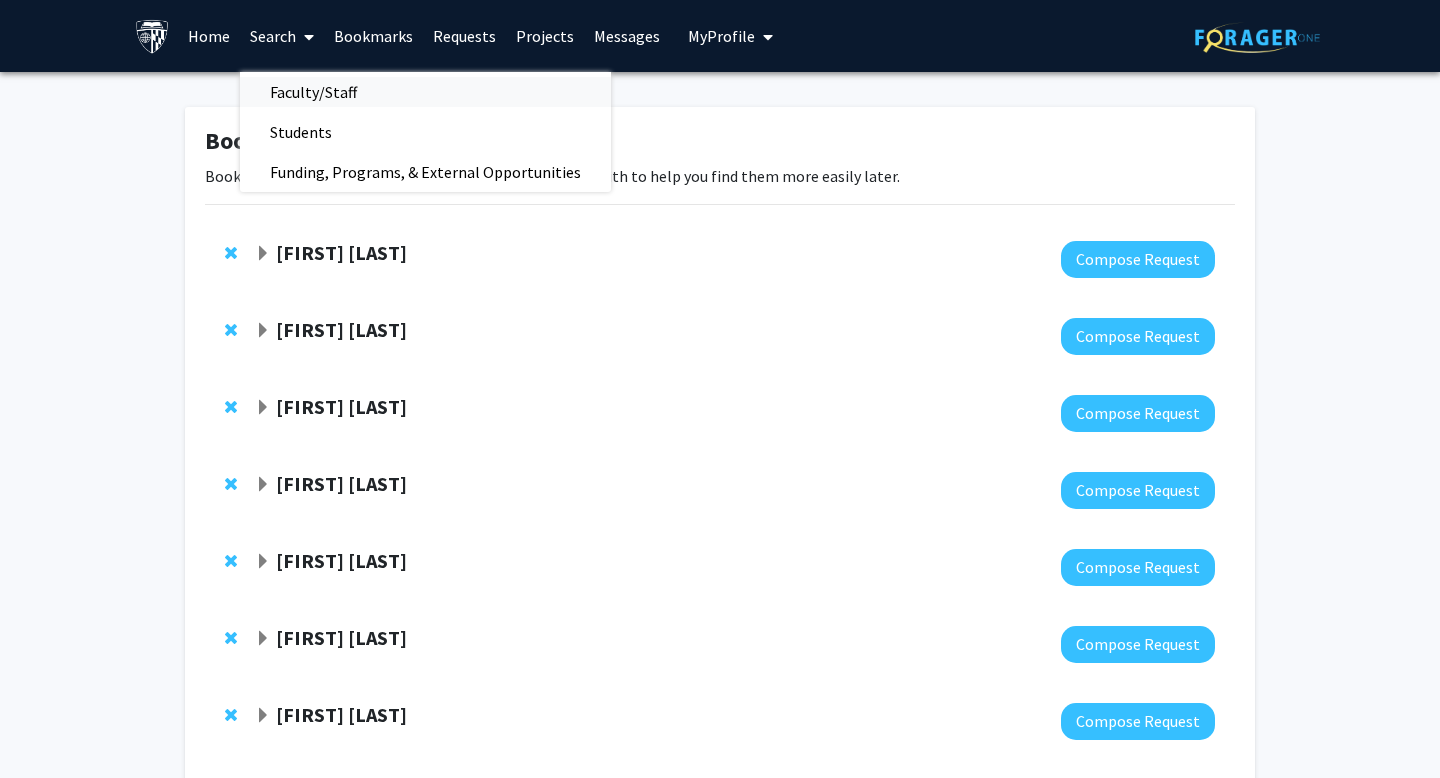 click on "Faculty/Staff" at bounding box center (313, 92) 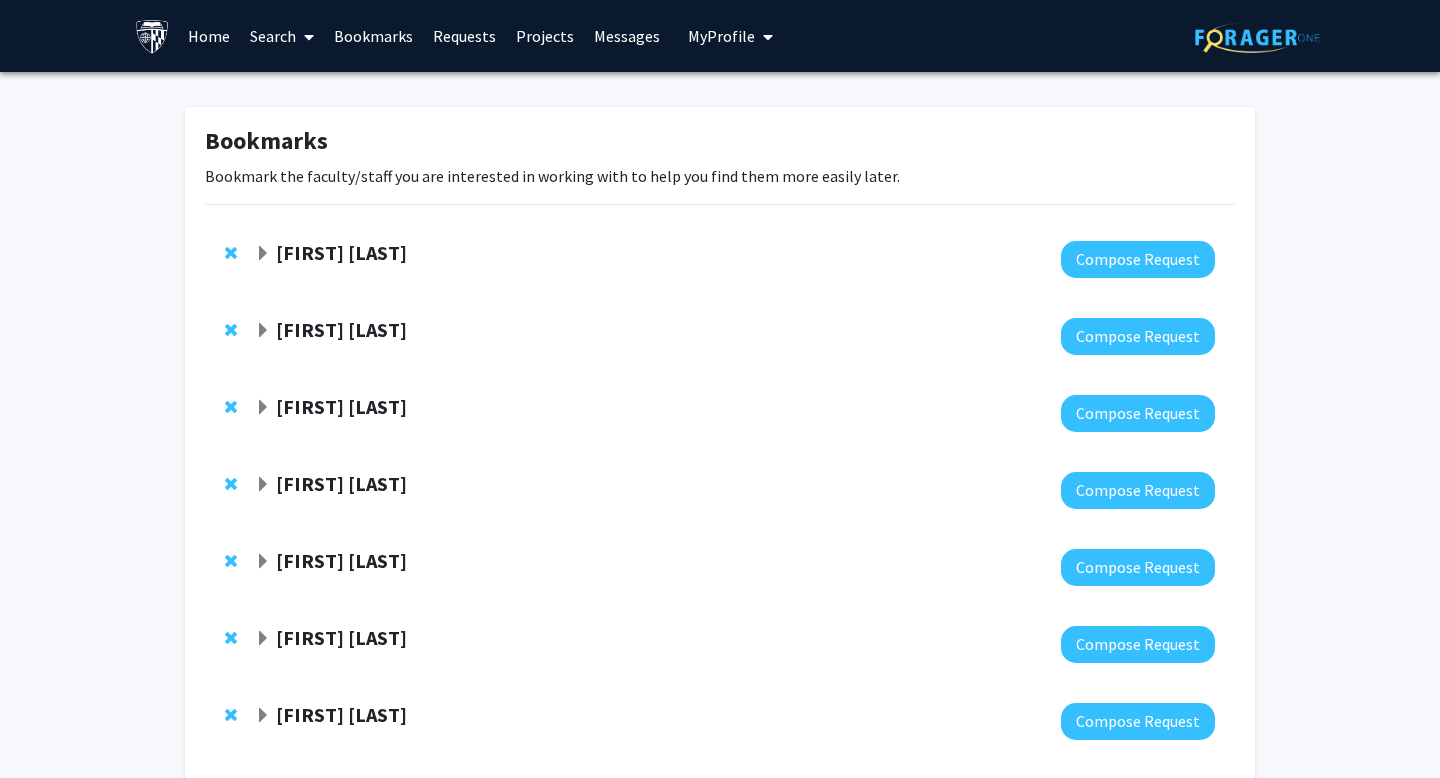 click on "Search" at bounding box center (282, 36) 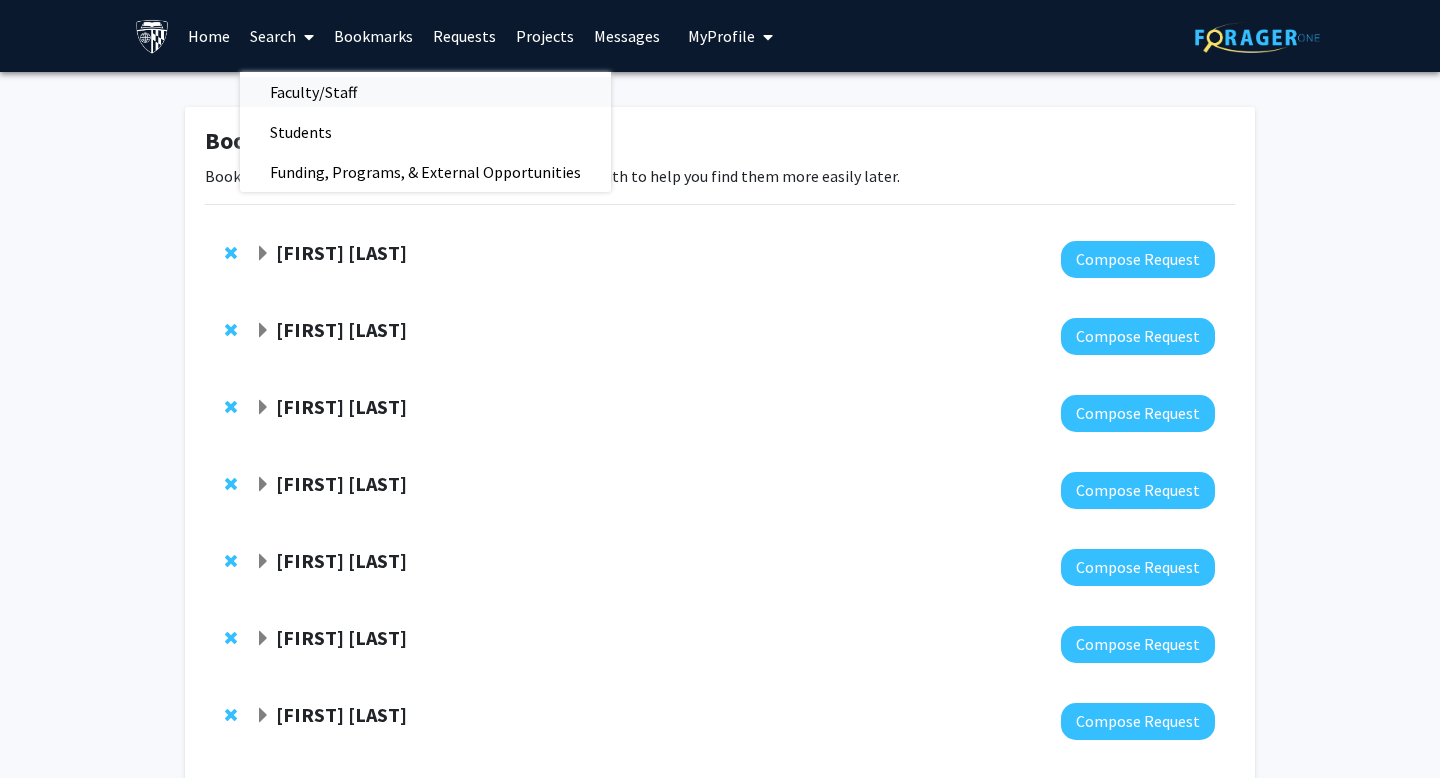 click on "Faculty/Staff" at bounding box center [313, 92] 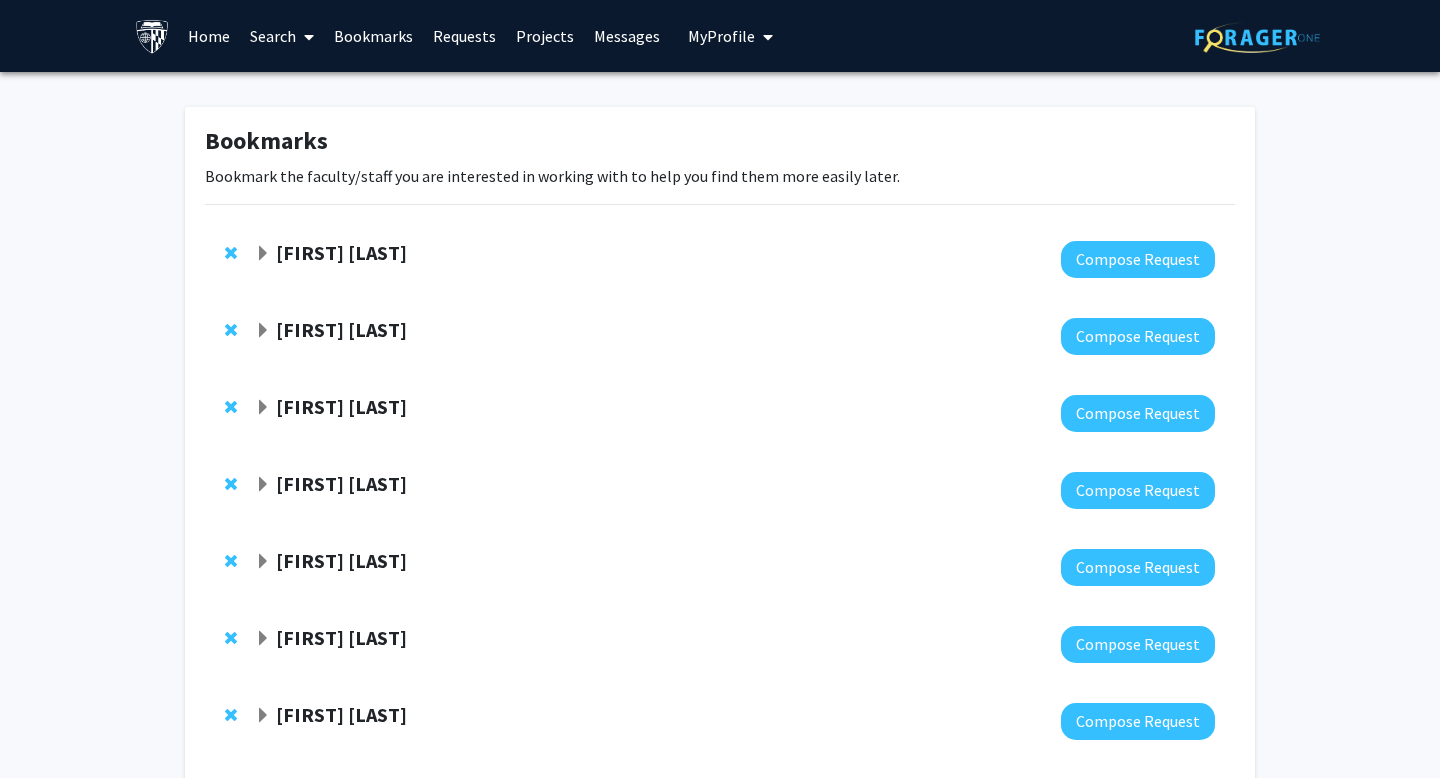 click on "Search" at bounding box center (282, 36) 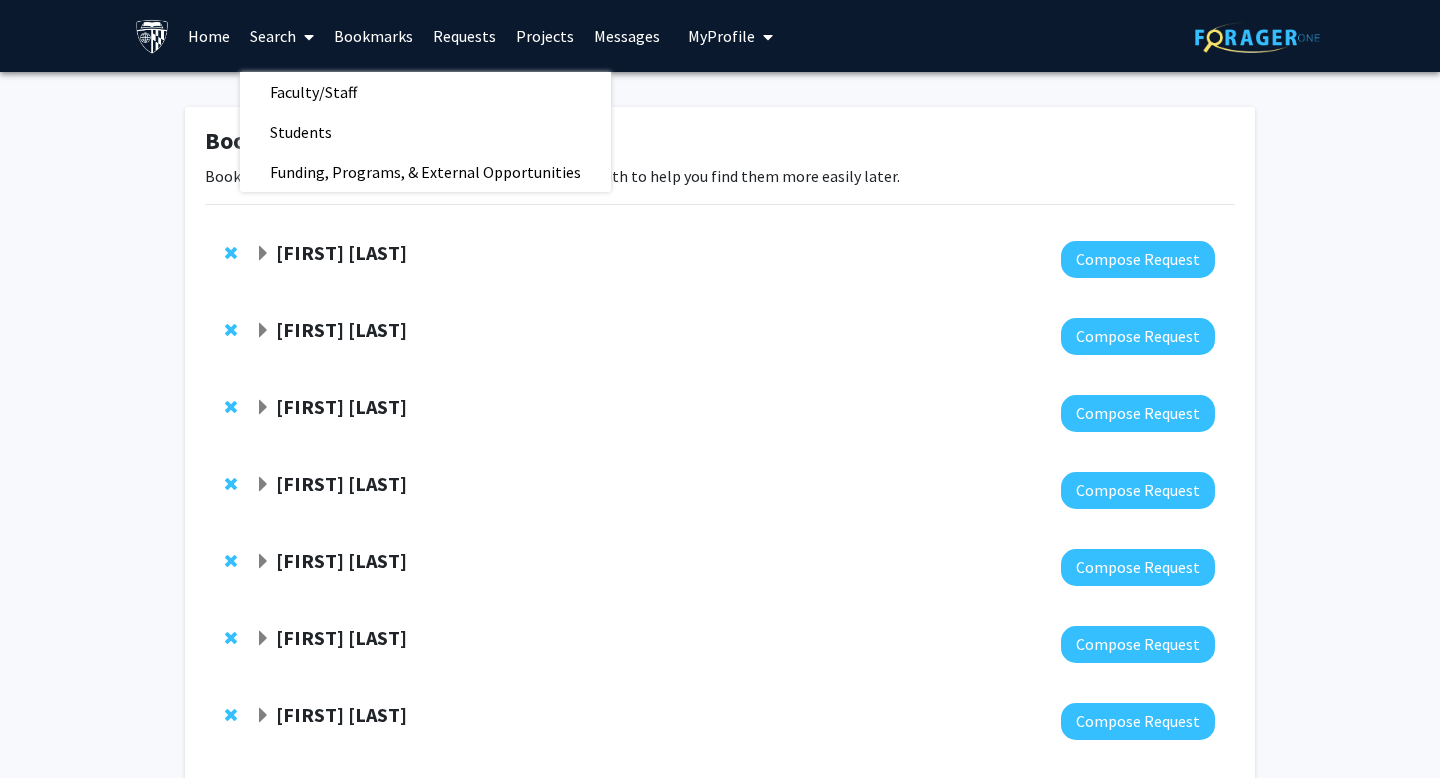 click at bounding box center (152, 36) 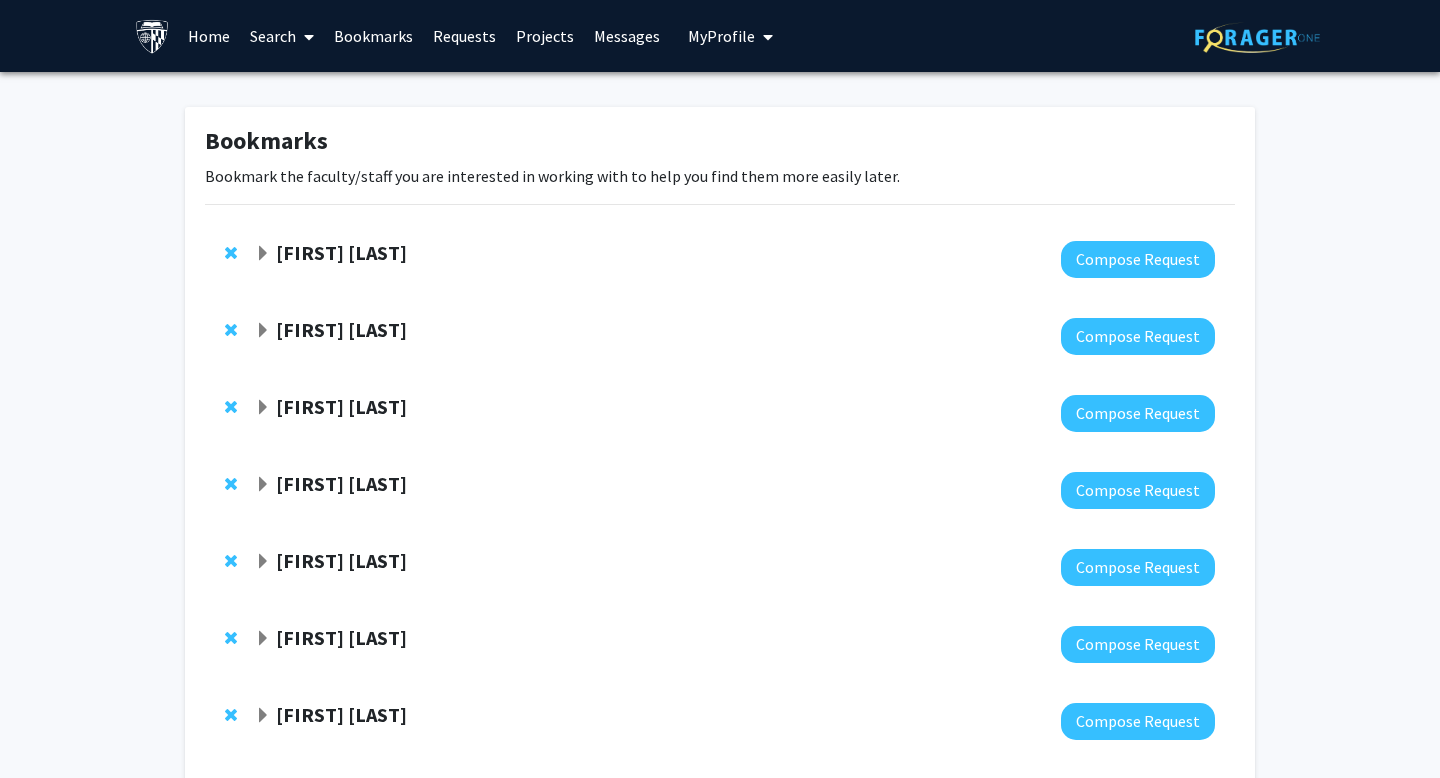 click at bounding box center [152, 36] 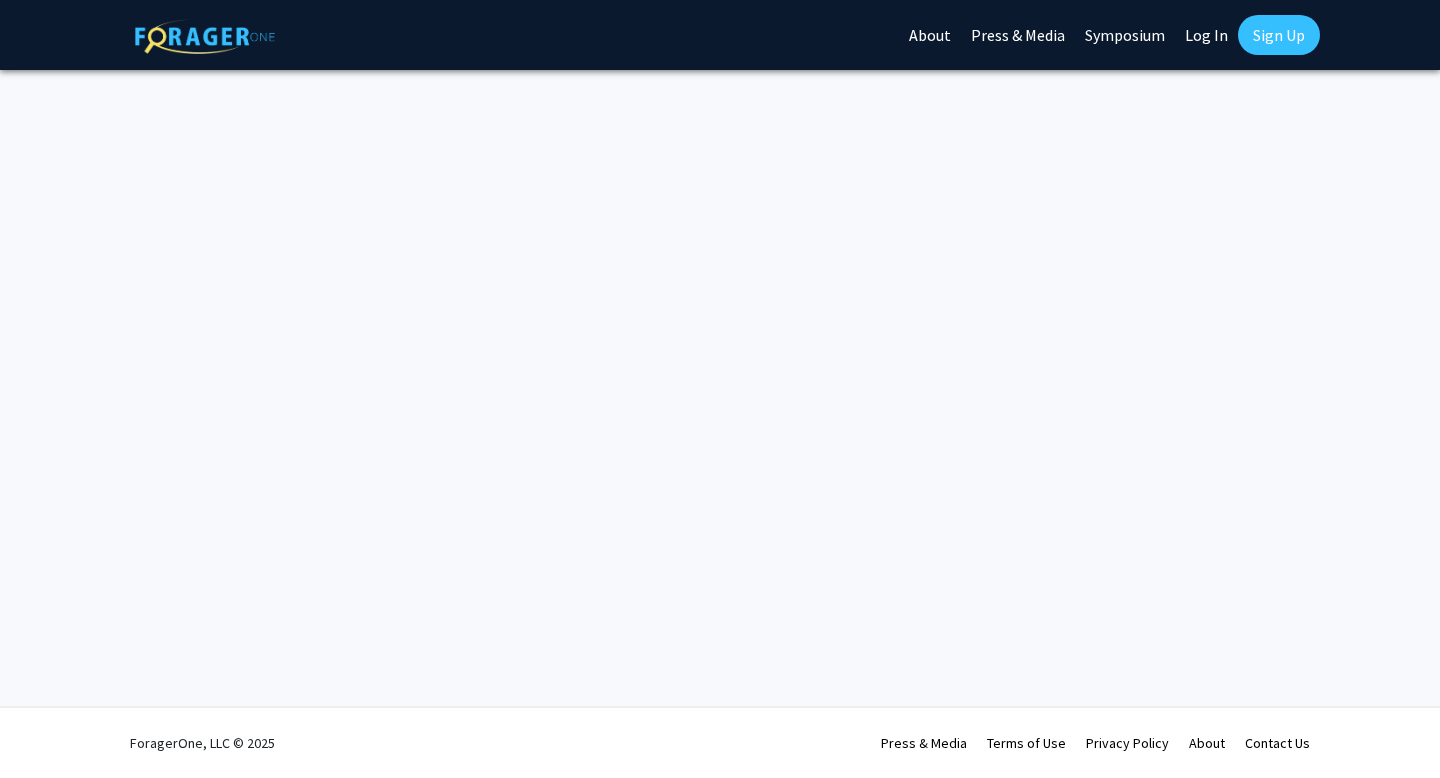scroll, scrollTop: 0, scrollLeft: 0, axis: both 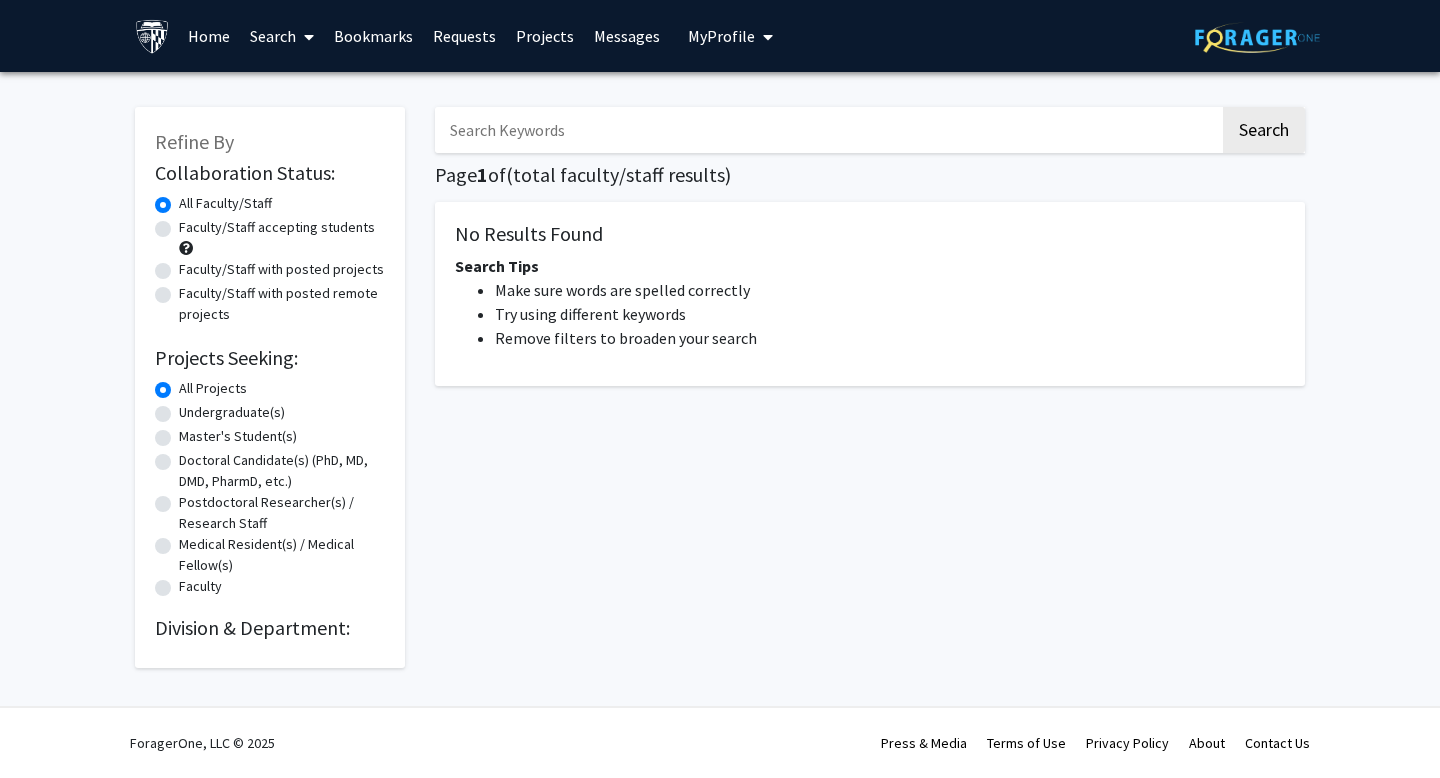 click at bounding box center [827, 130] 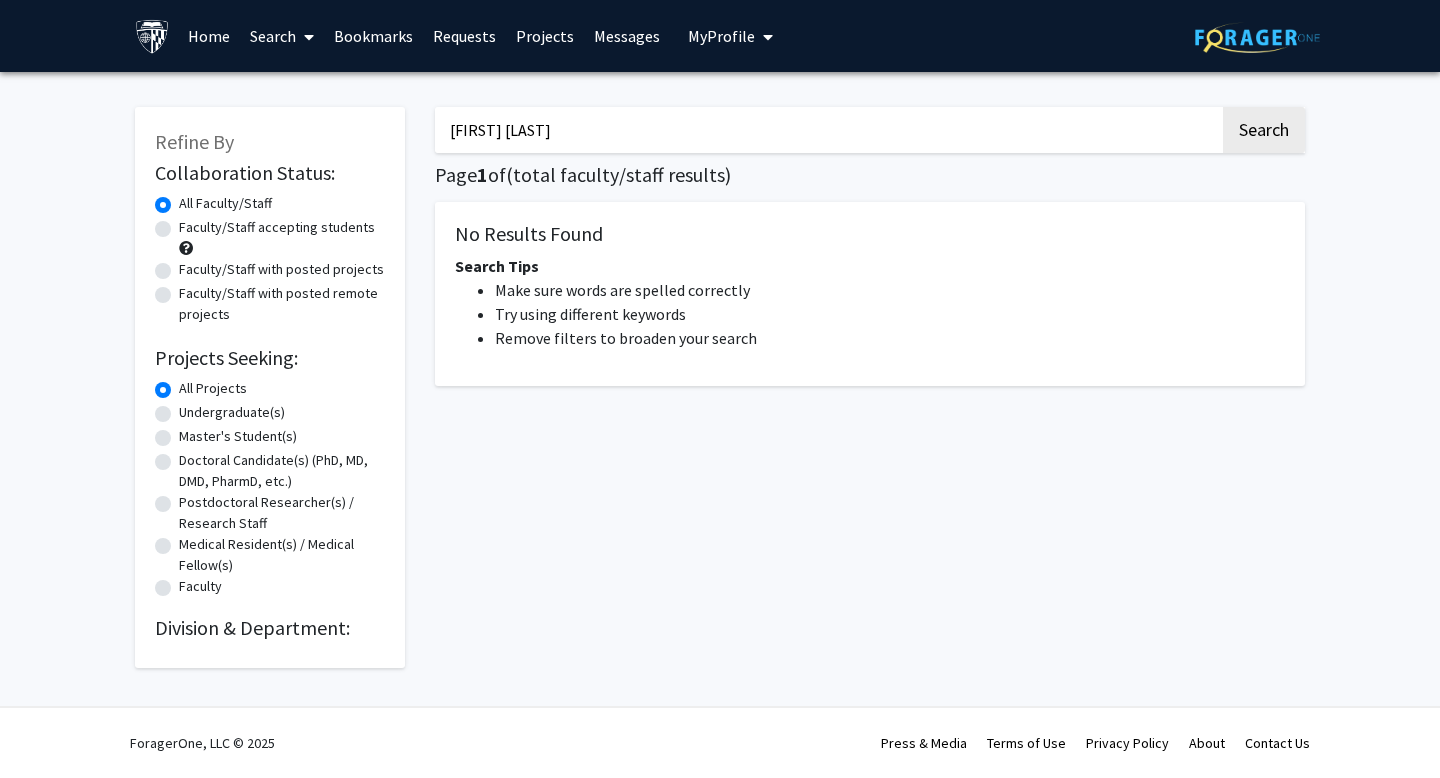 click on "Search" 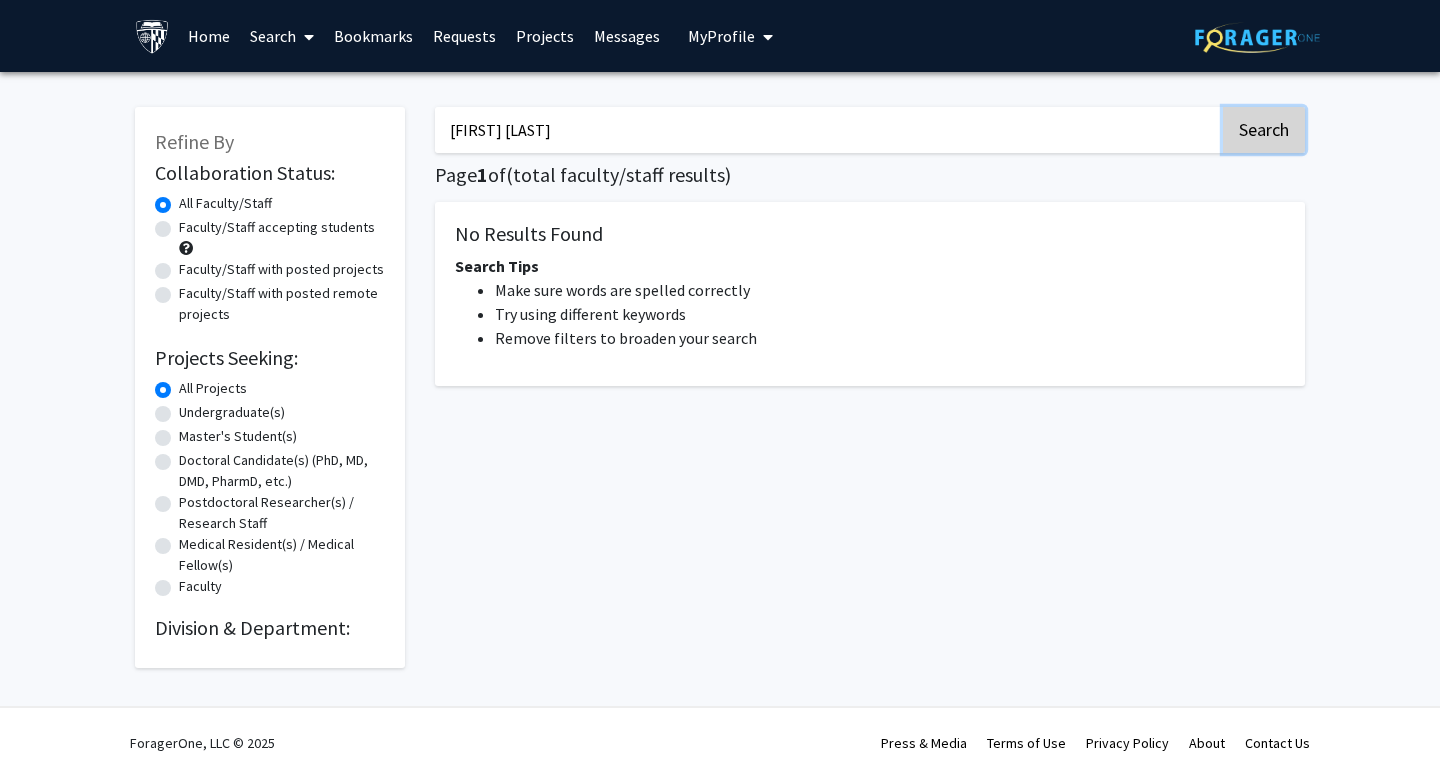 click on "Search" 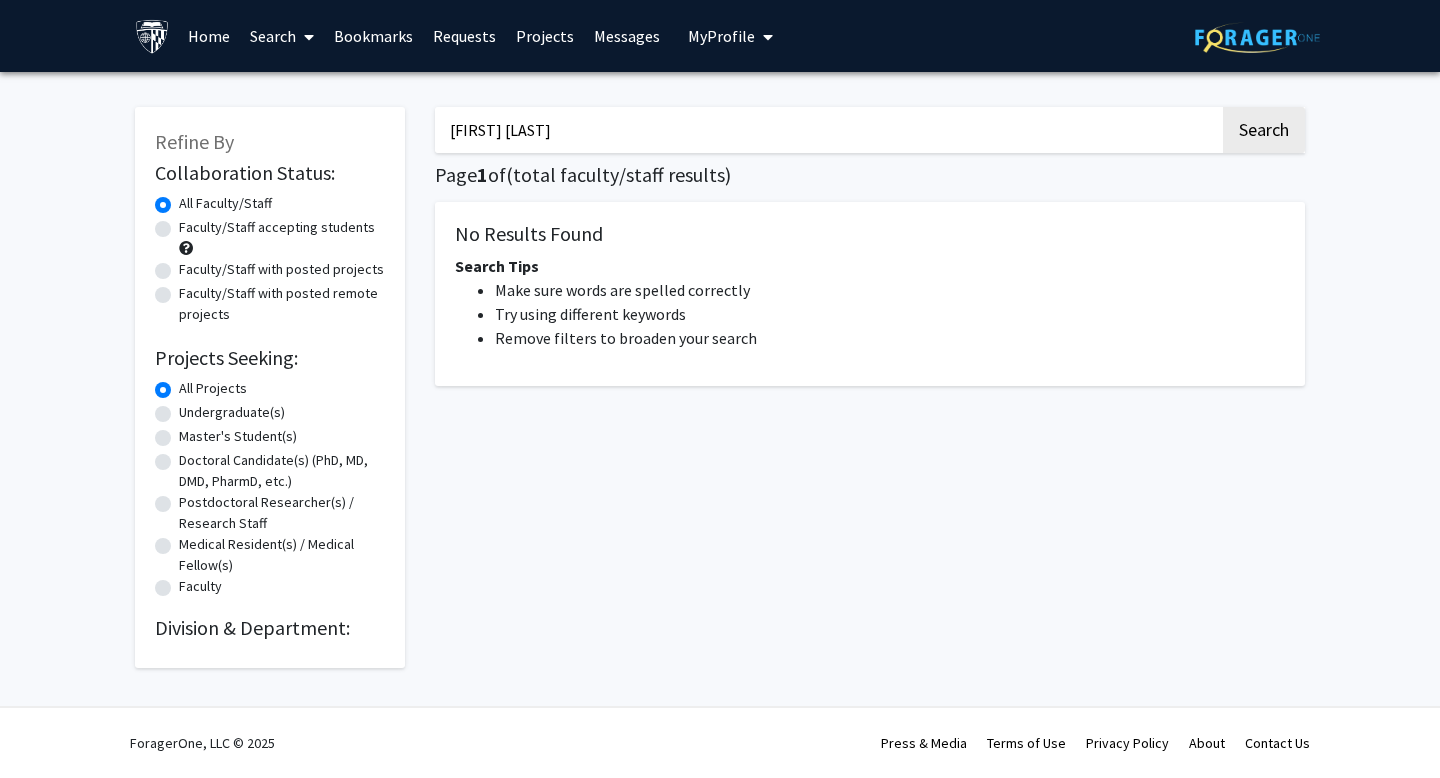 click on "Michael Wolfgang" at bounding box center [827, 130] 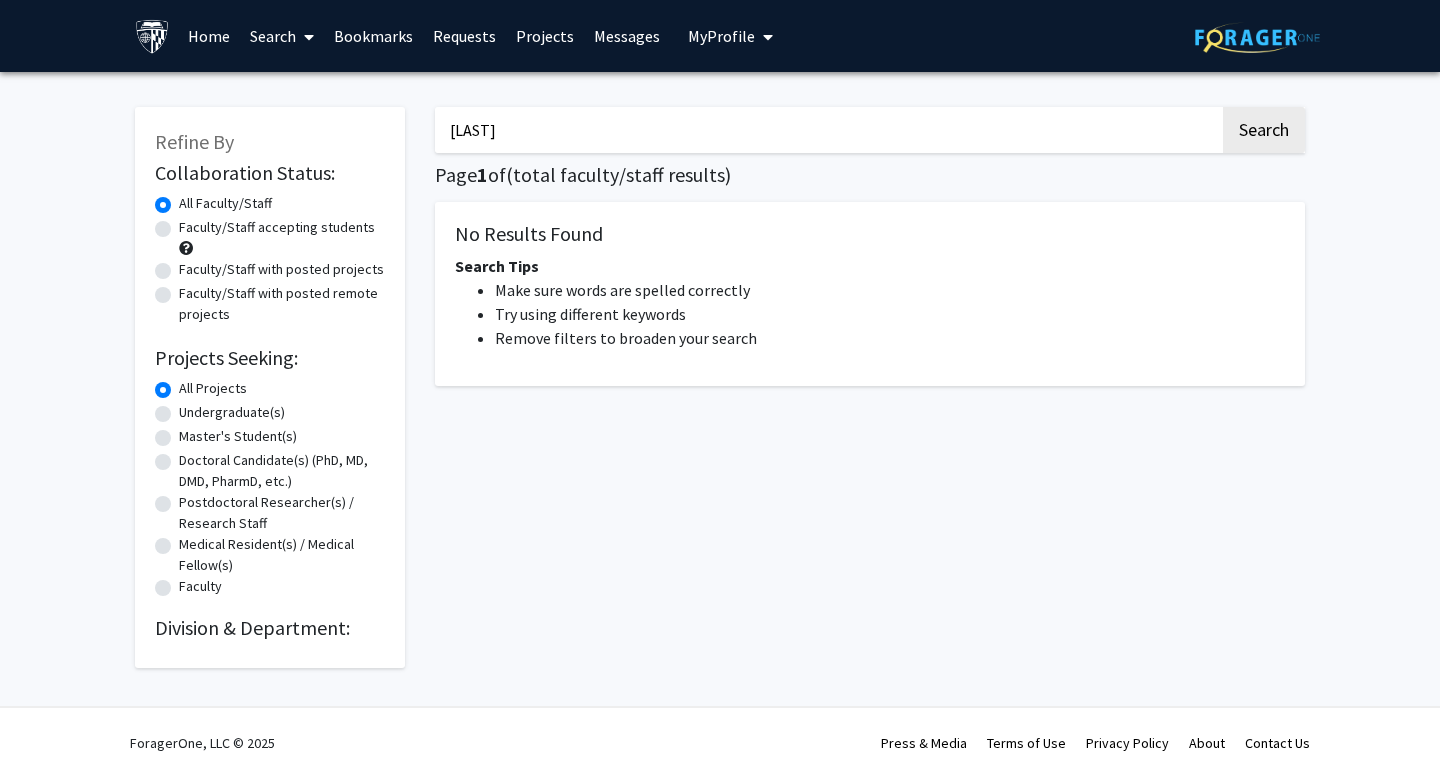 type on "wolfgang" 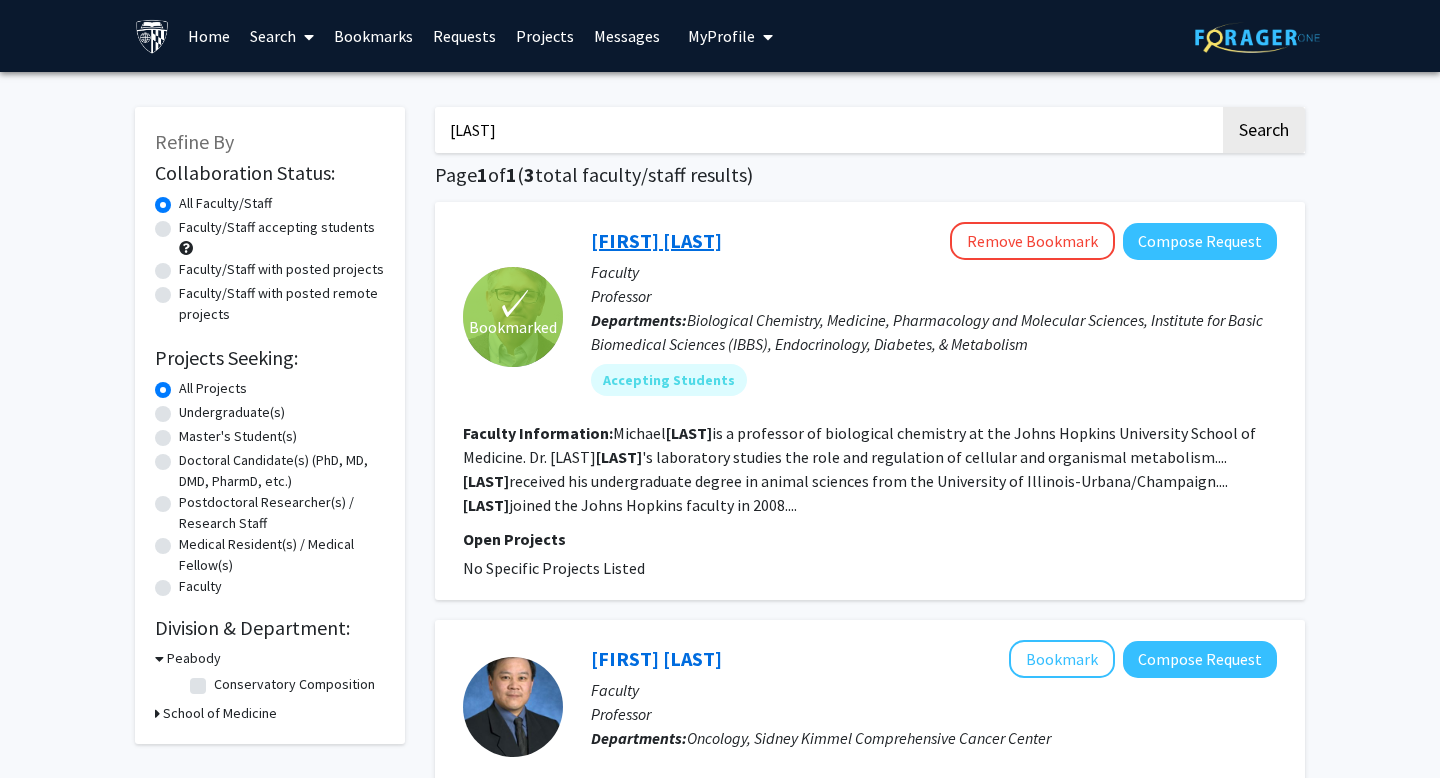 click on "[FIRST] [LAST]" 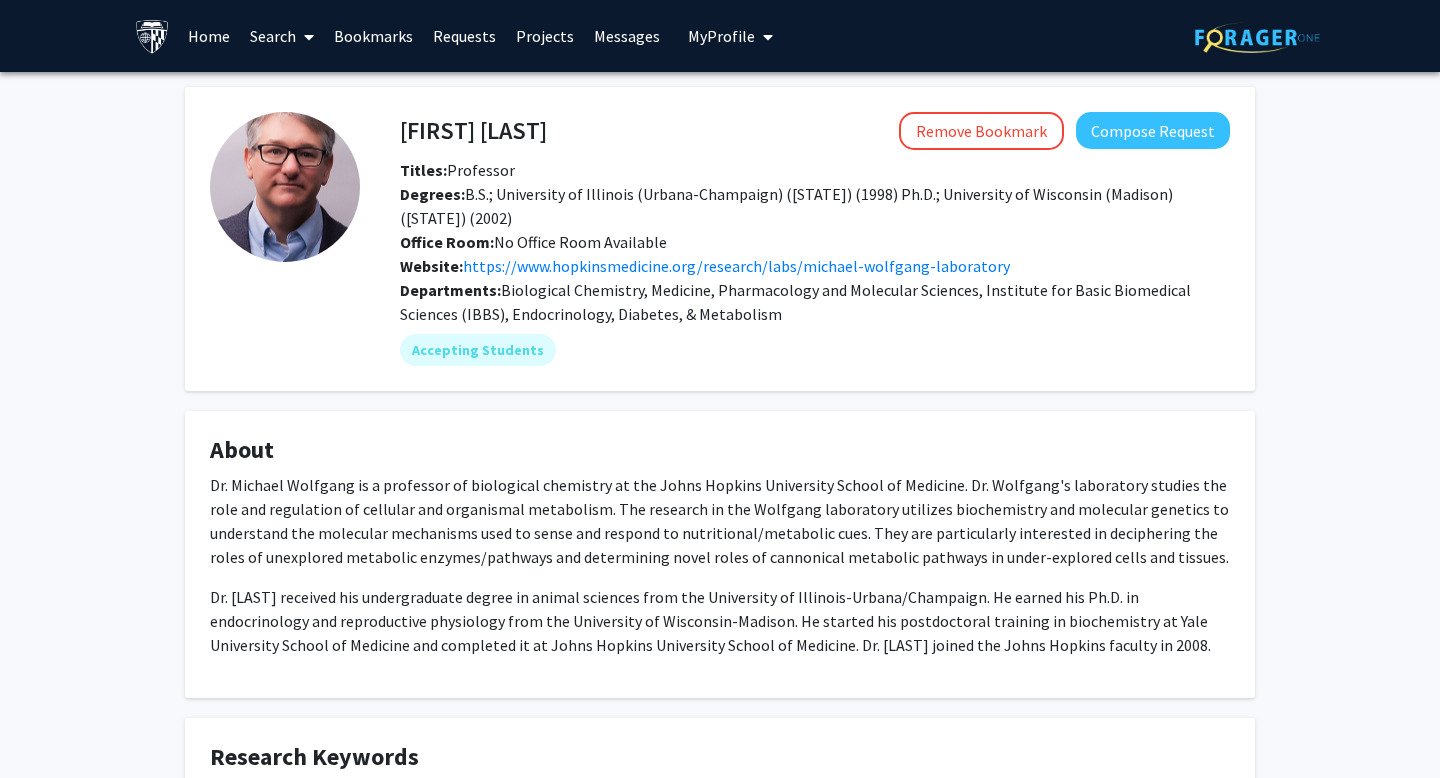 click at bounding box center [305, 37] 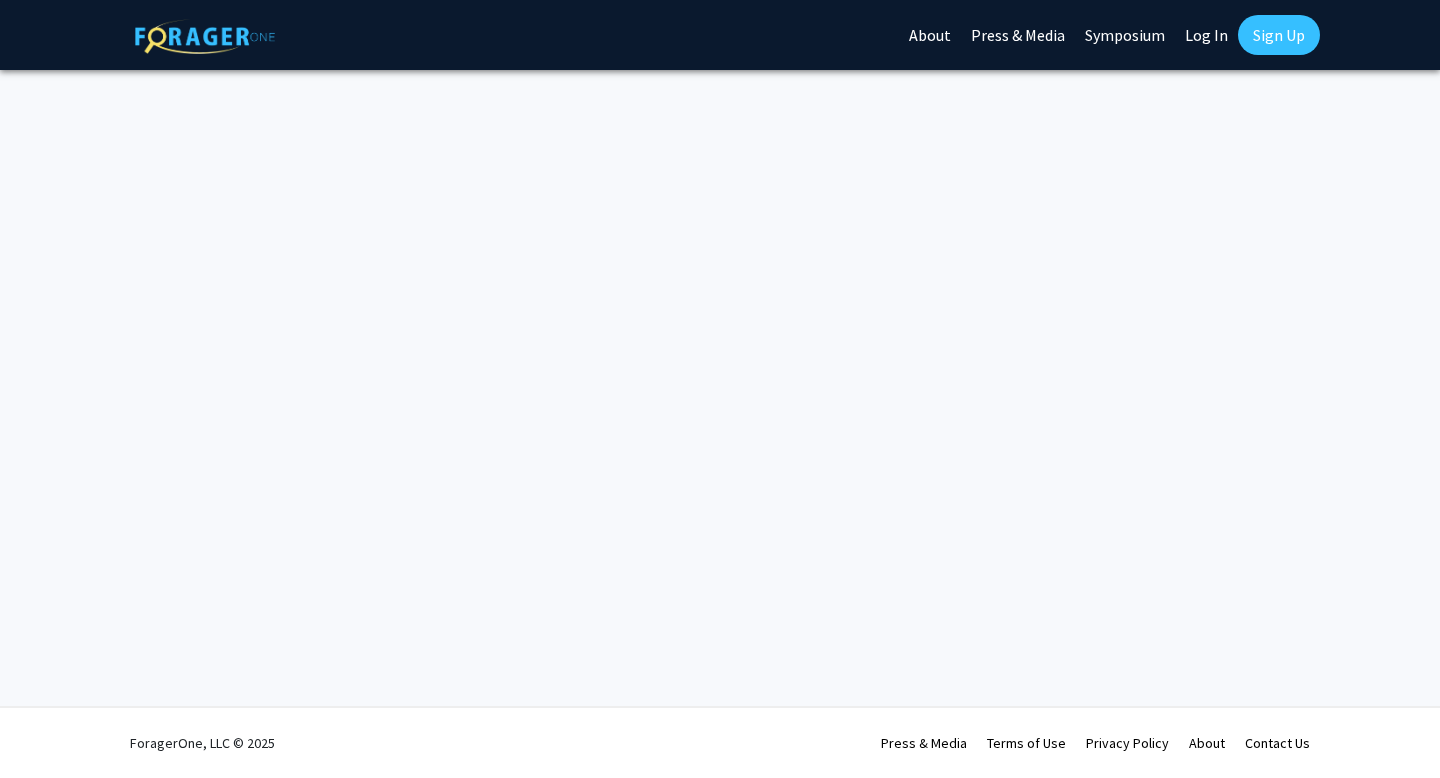 scroll, scrollTop: 0, scrollLeft: 0, axis: both 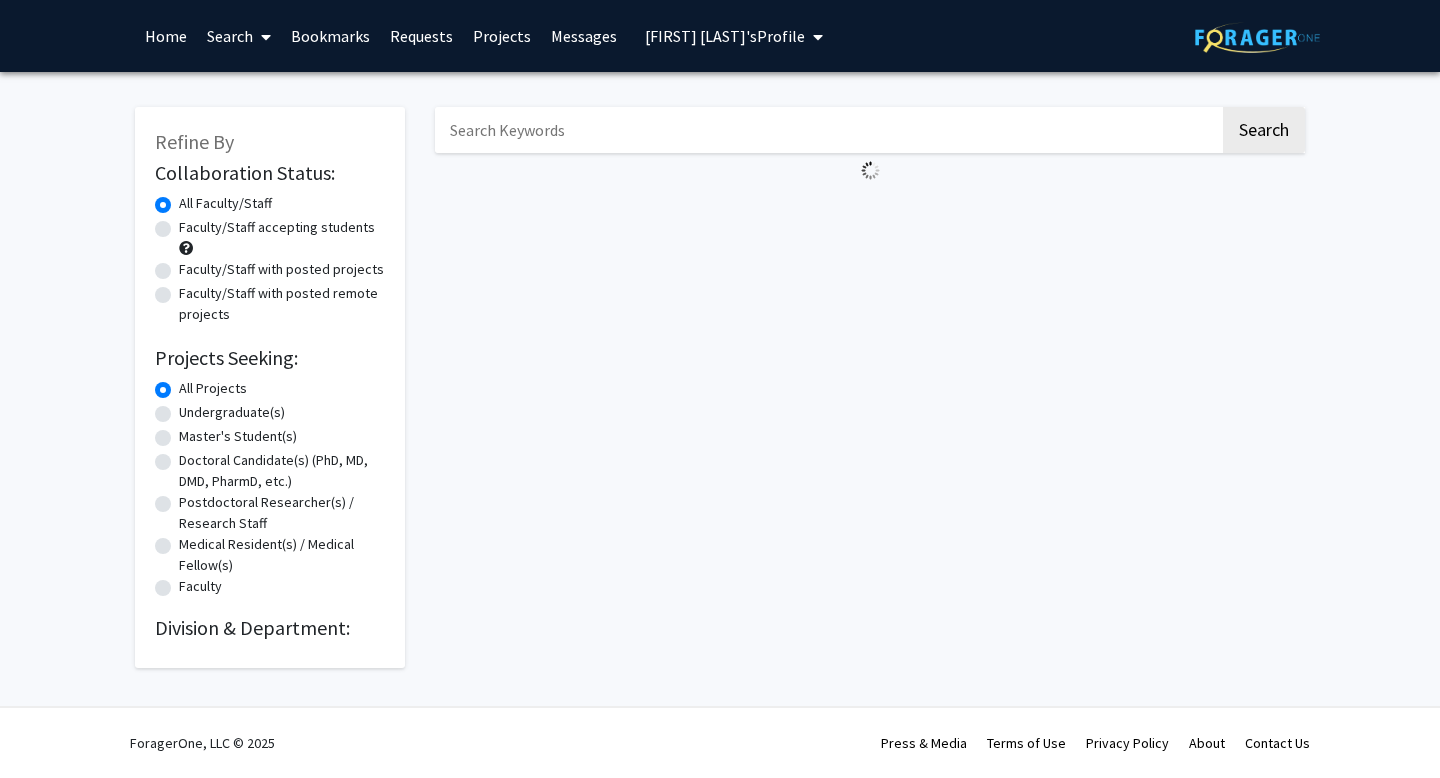 click at bounding box center (827, 130) 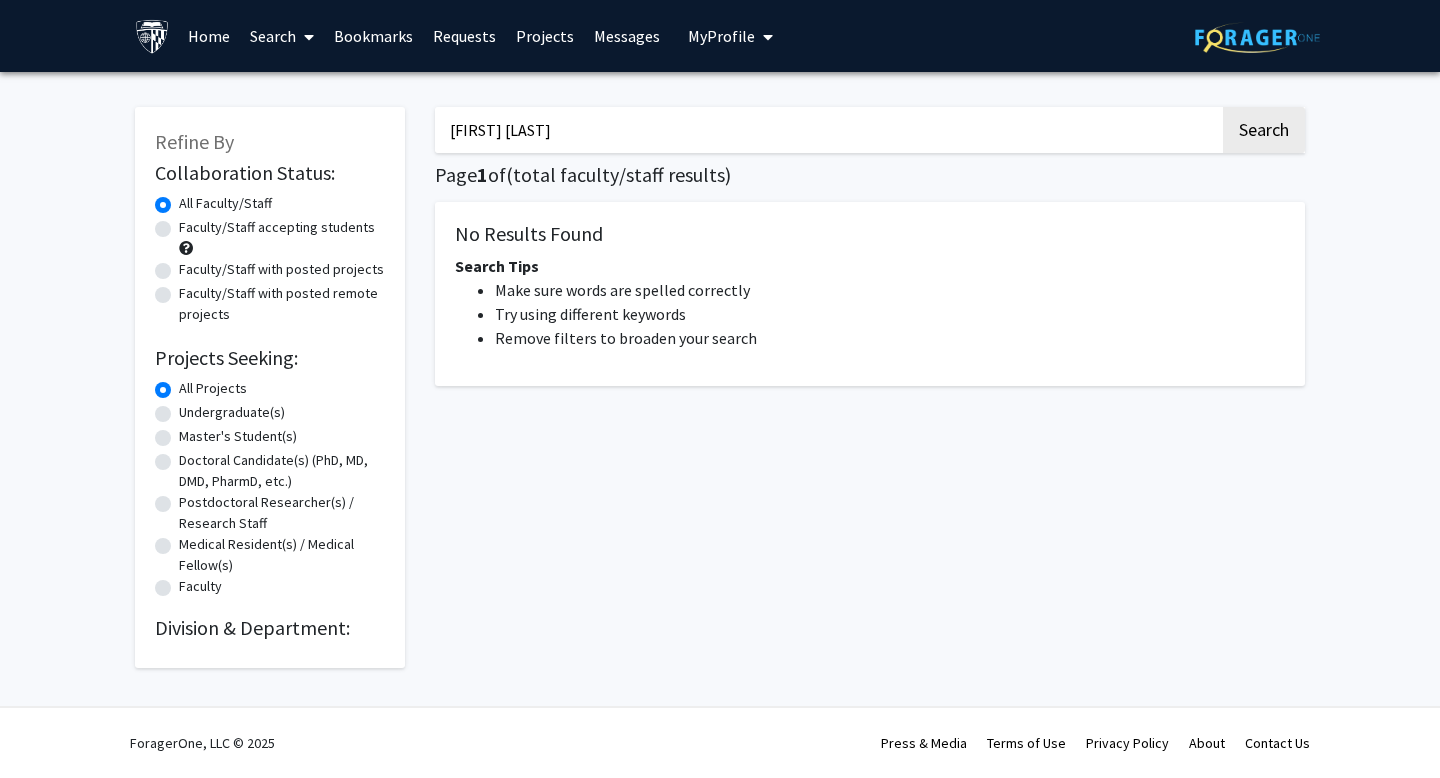 click on "Search" 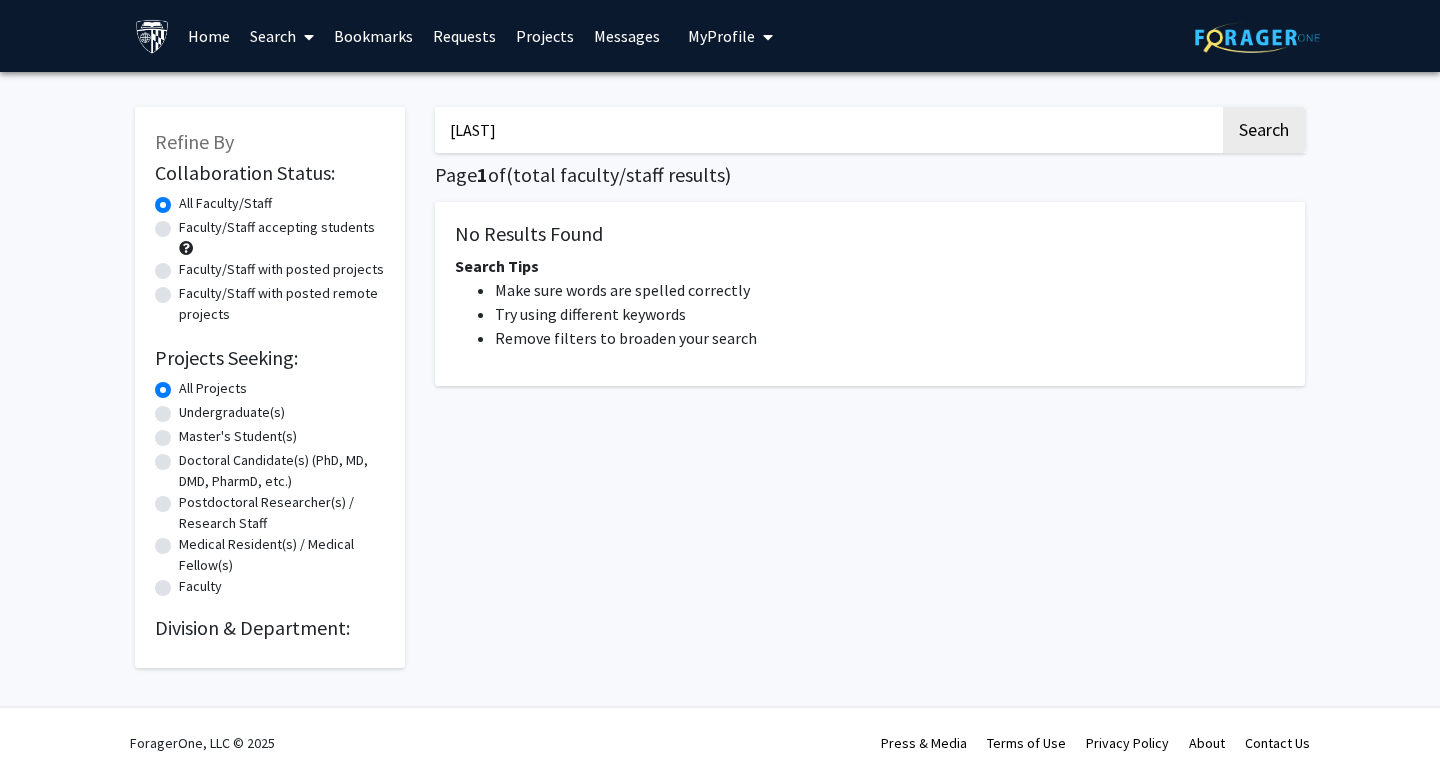 type on "[LAST]" 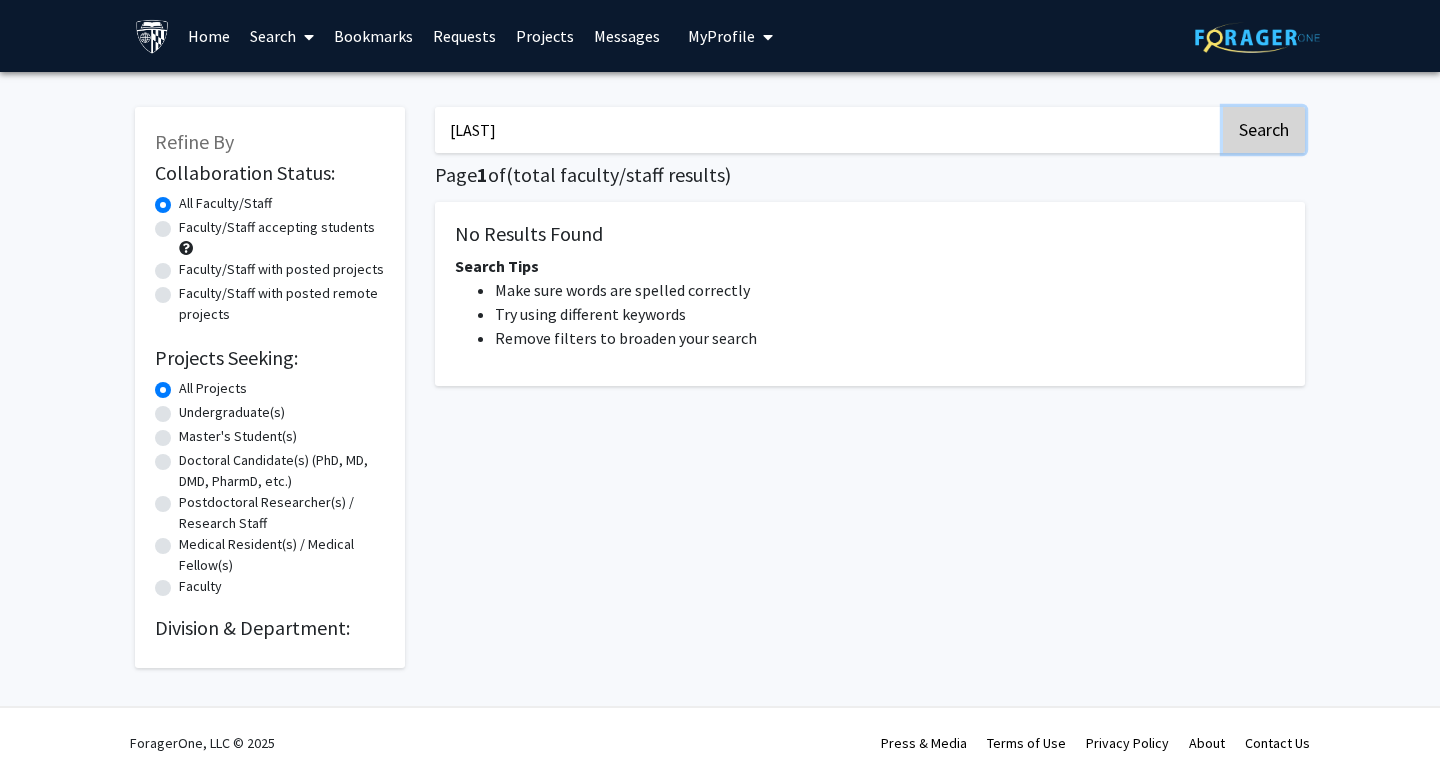 click on "Search" 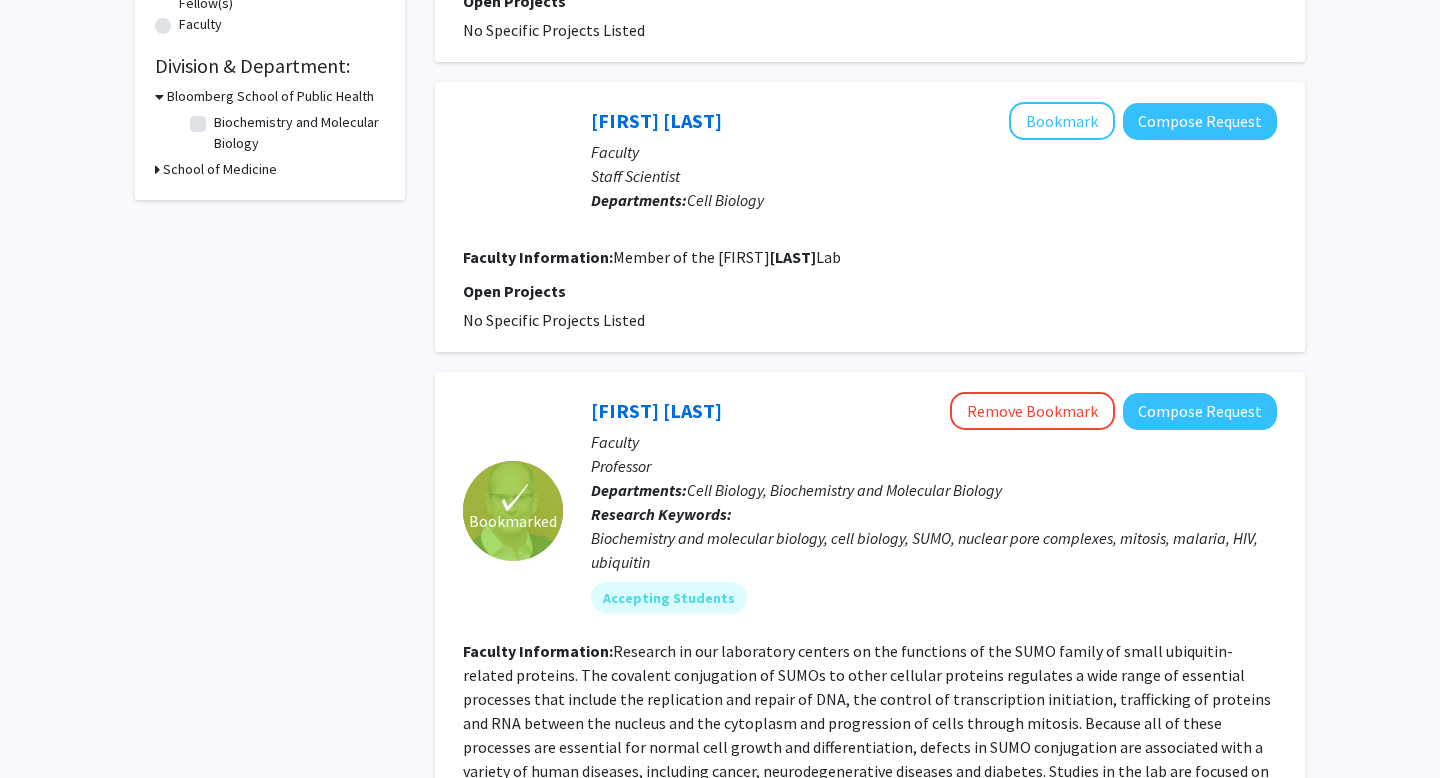 scroll, scrollTop: 573, scrollLeft: 0, axis: vertical 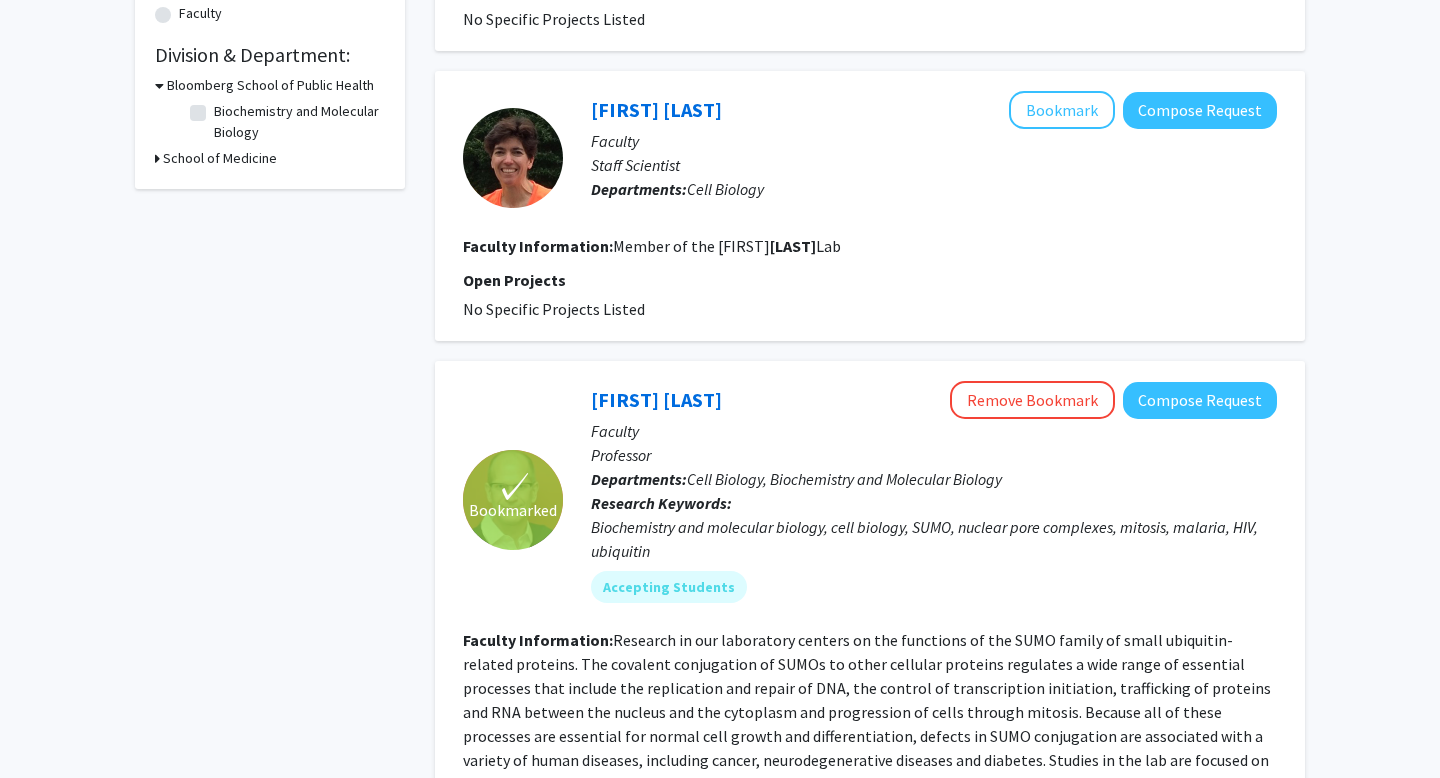 click on "[FIRST] [LAST]  Remove Bookmark  Compose Request" 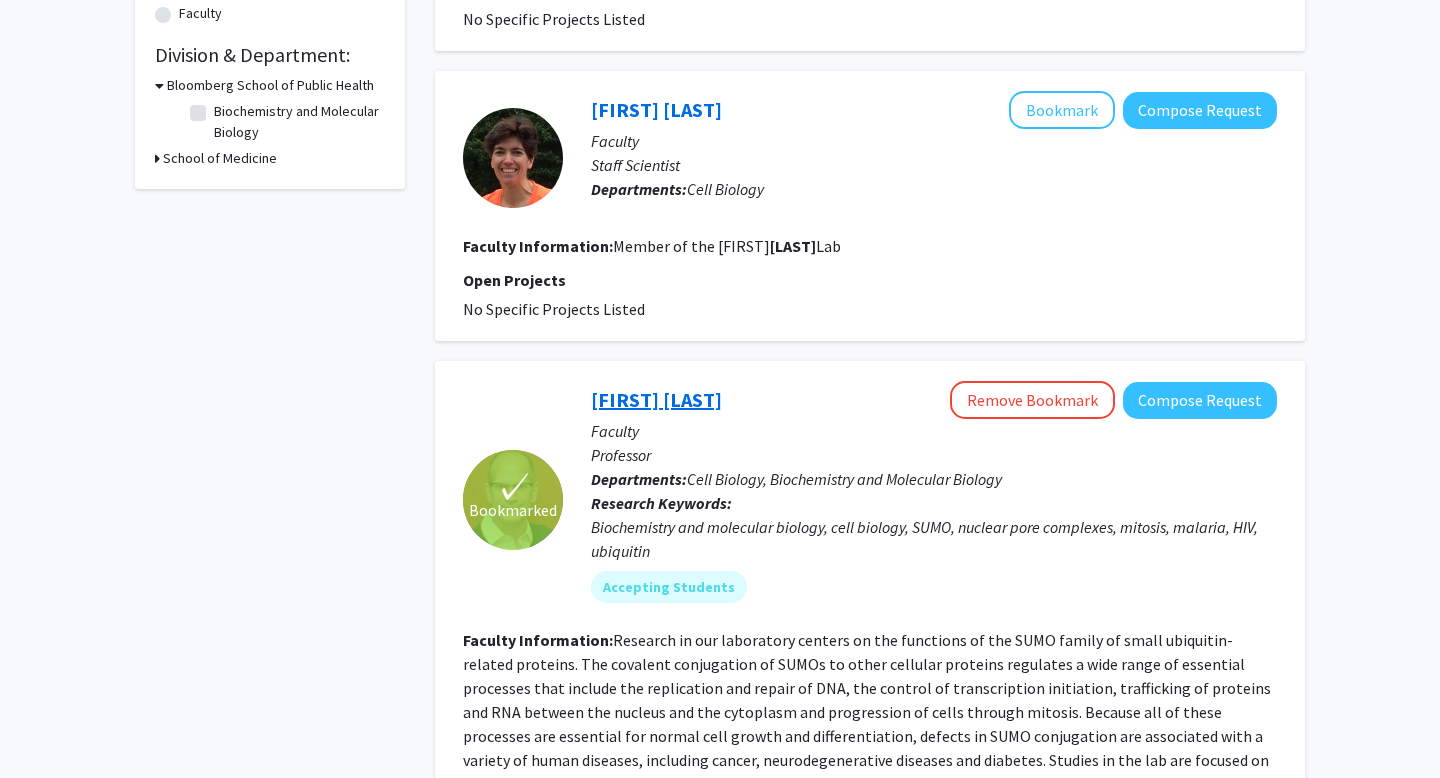 click on "[FIRST] [LAST]" 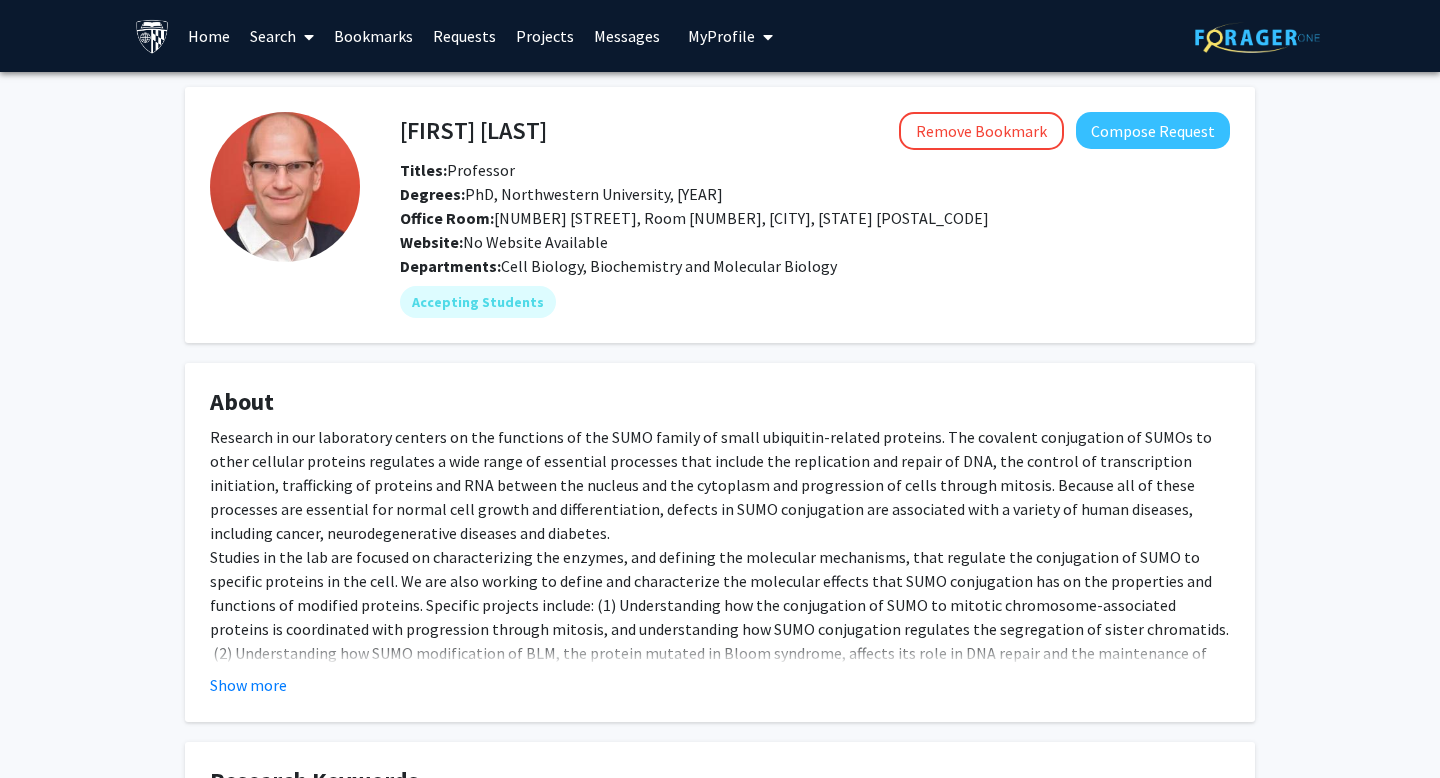 click on "Search" at bounding box center (282, 36) 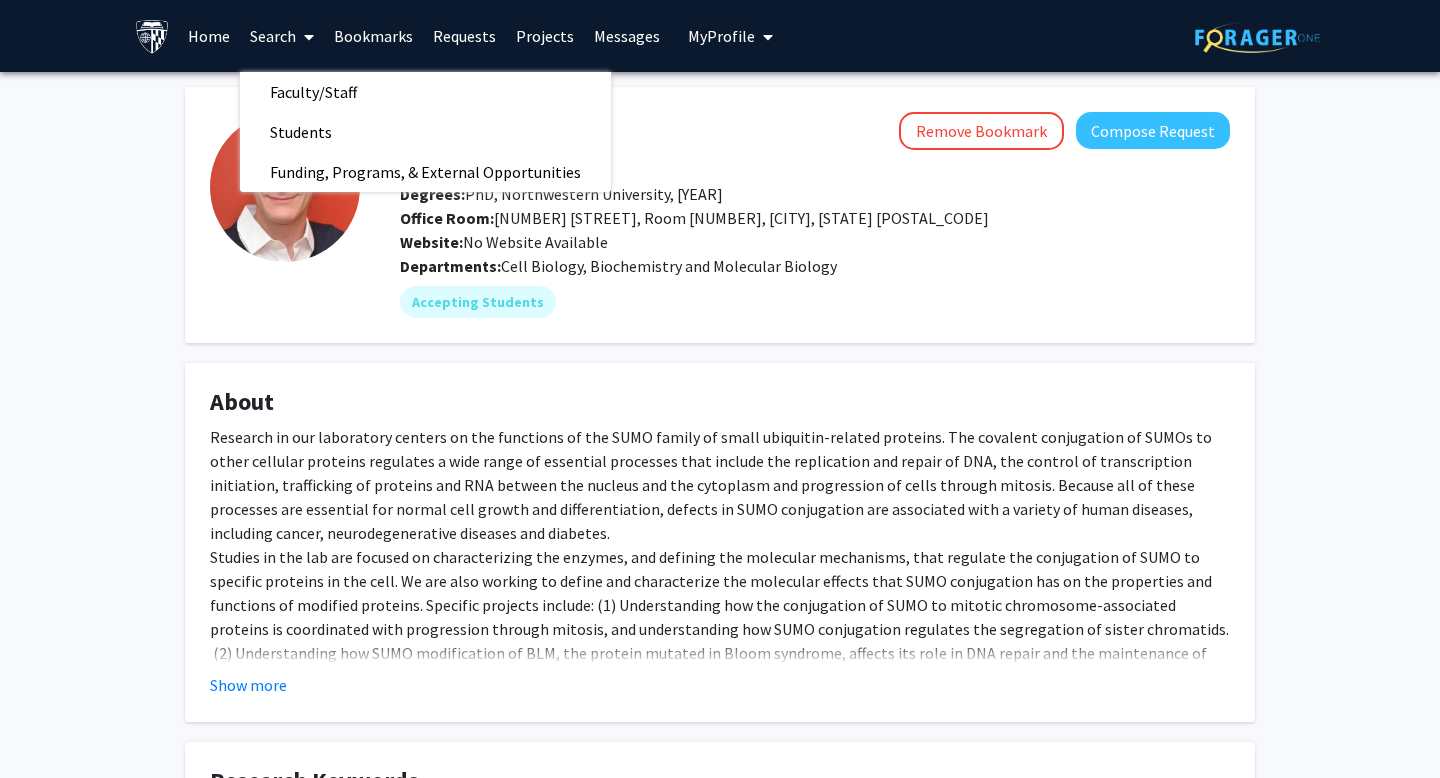 click on "Website:   No Website Available" 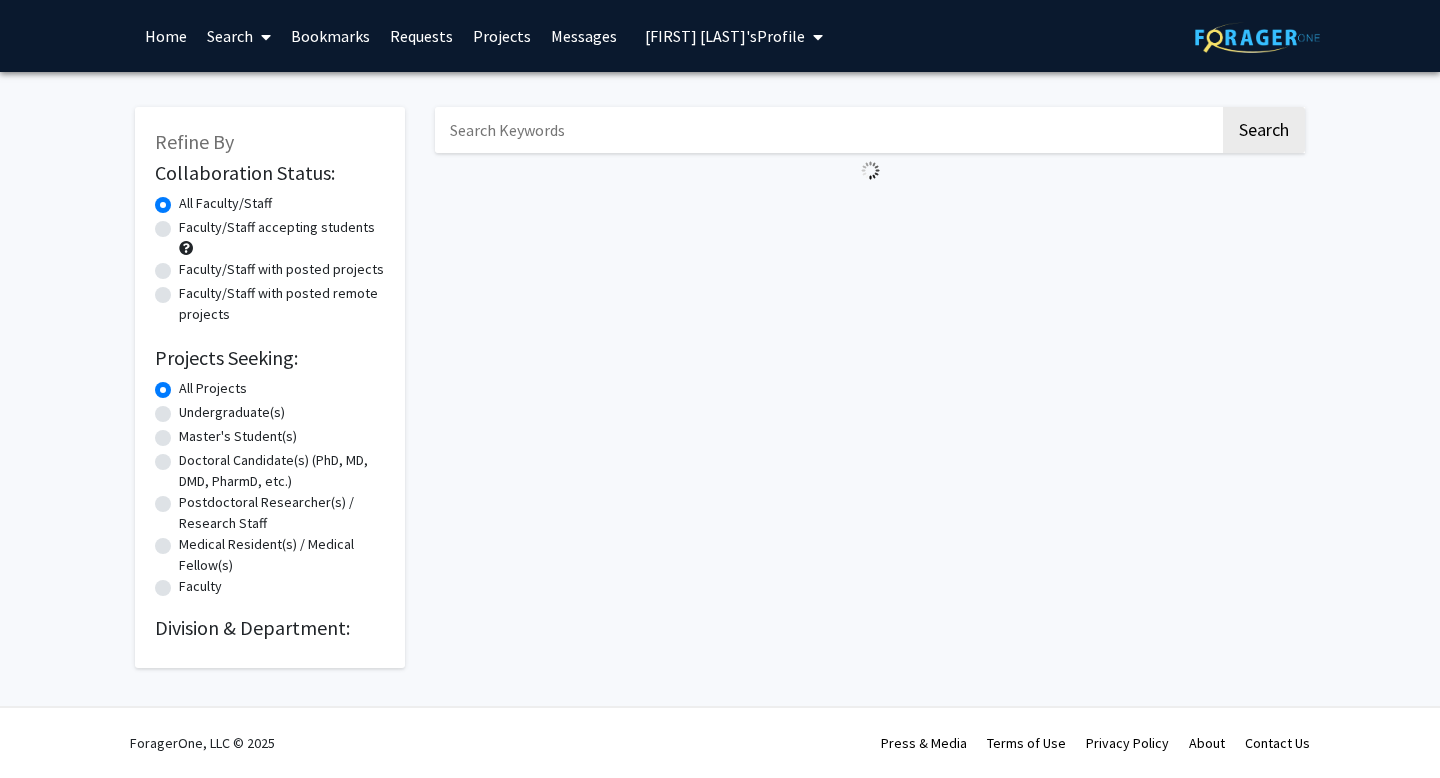 scroll, scrollTop: 0, scrollLeft: 0, axis: both 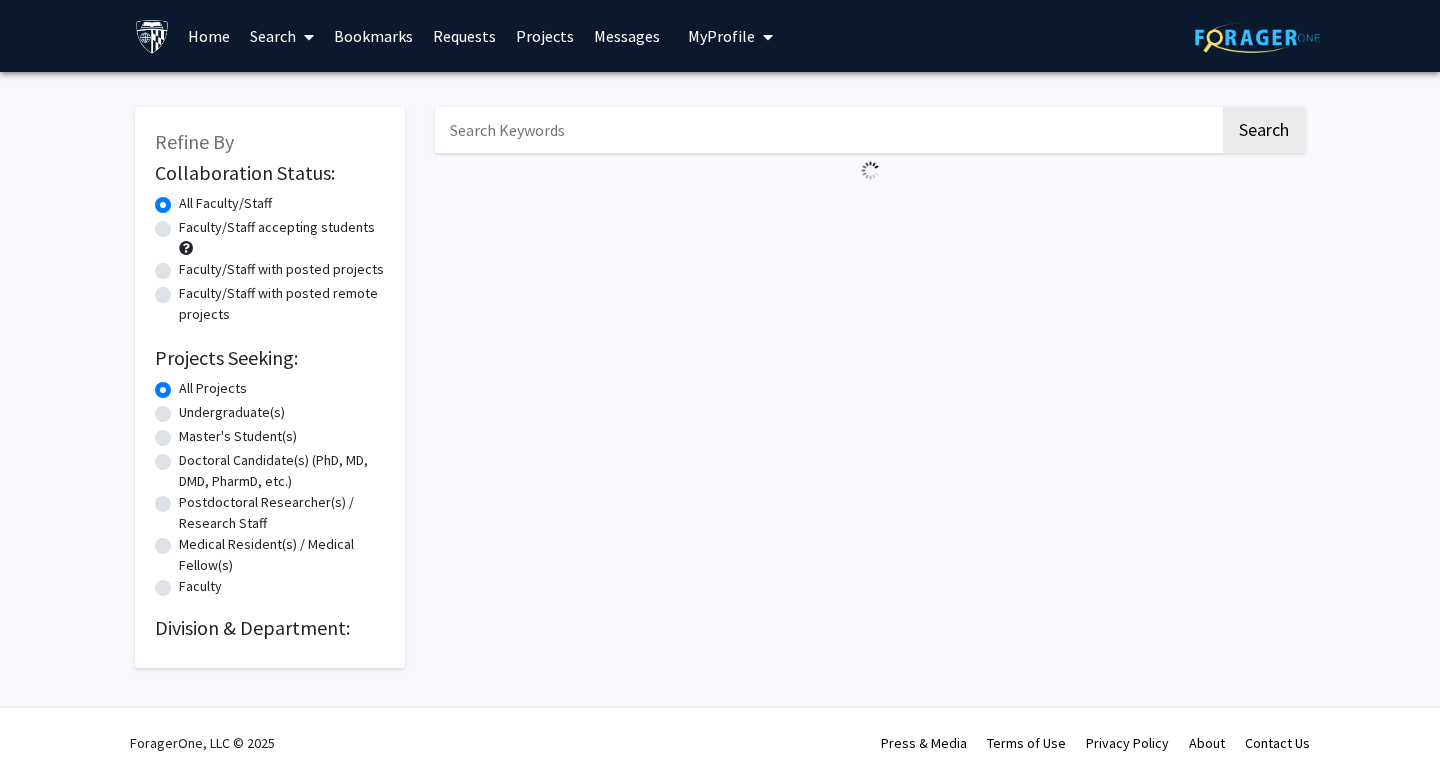 click at bounding box center [827, 130] 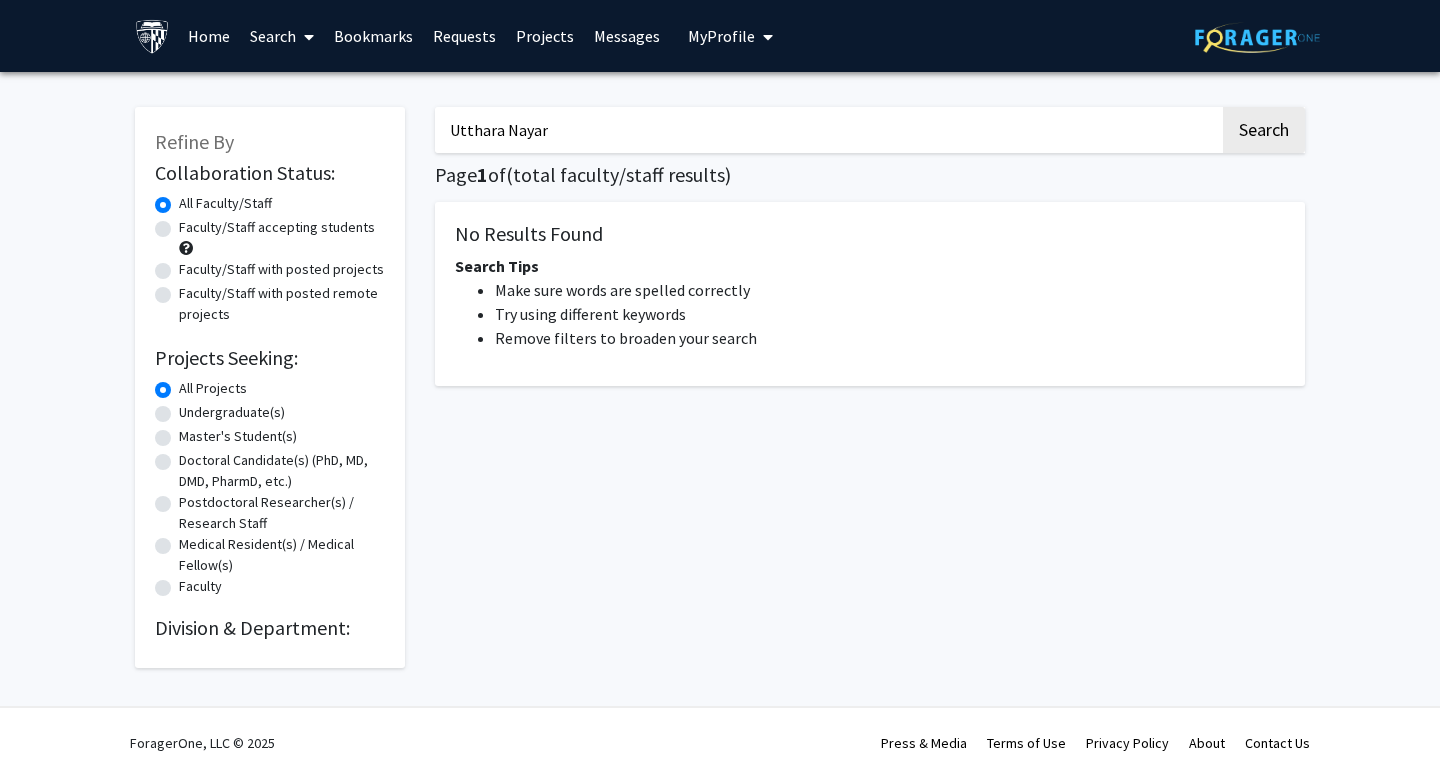 drag, startPoint x: 510, startPoint y: 138, endPoint x: 417, endPoint y: 136, distance: 93.0215 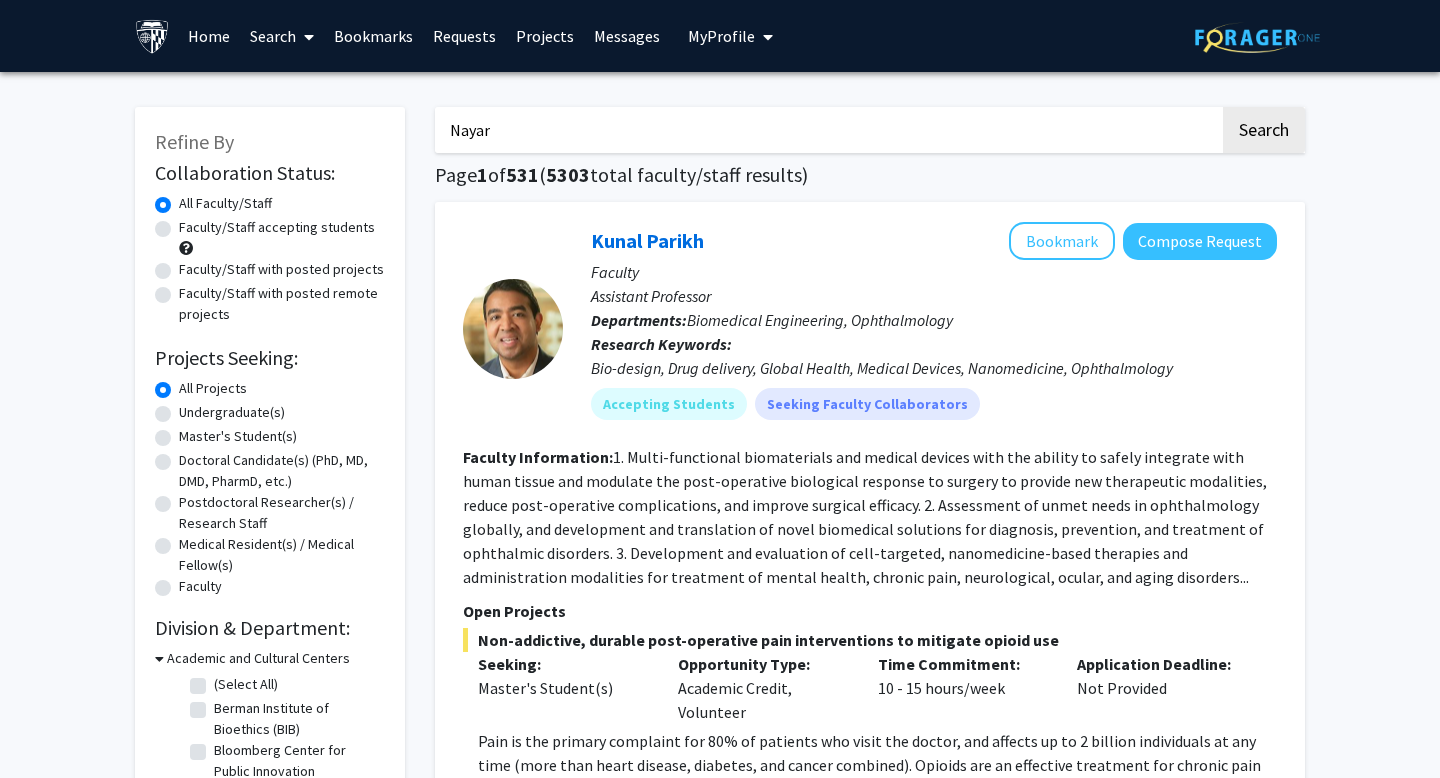 type on "Nayar" 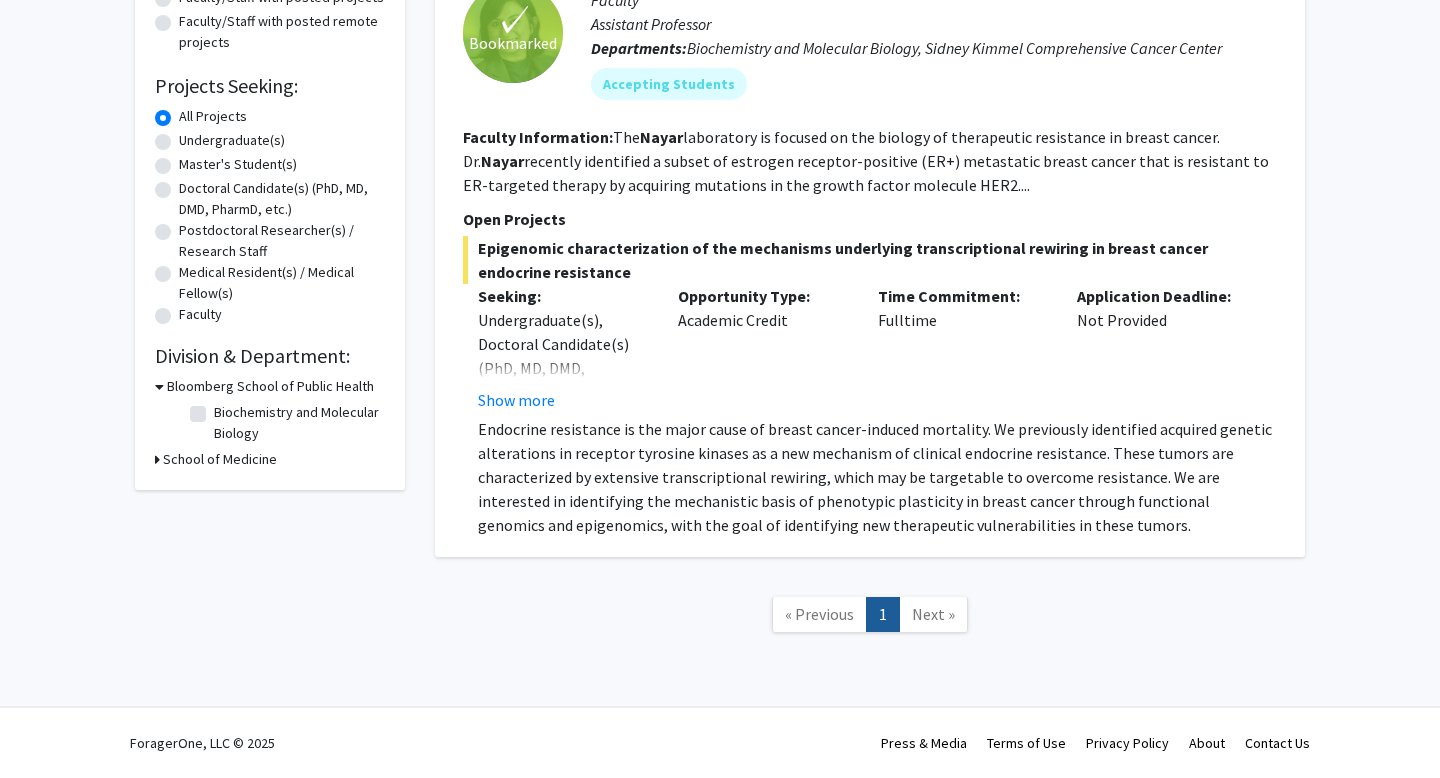 scroll, scrollTop: 0, scrollLeft: 0, axis: both 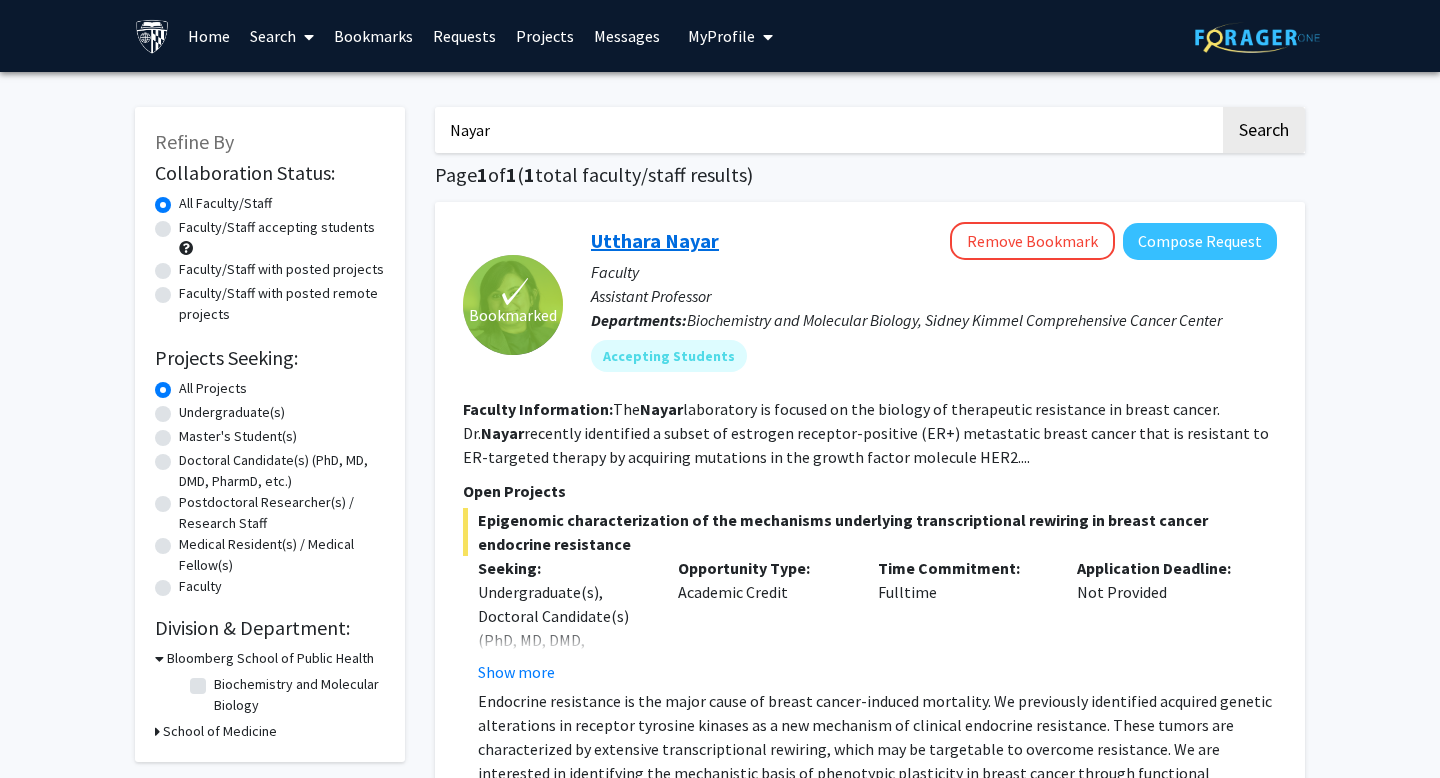 click on "Utthara Nayar" 